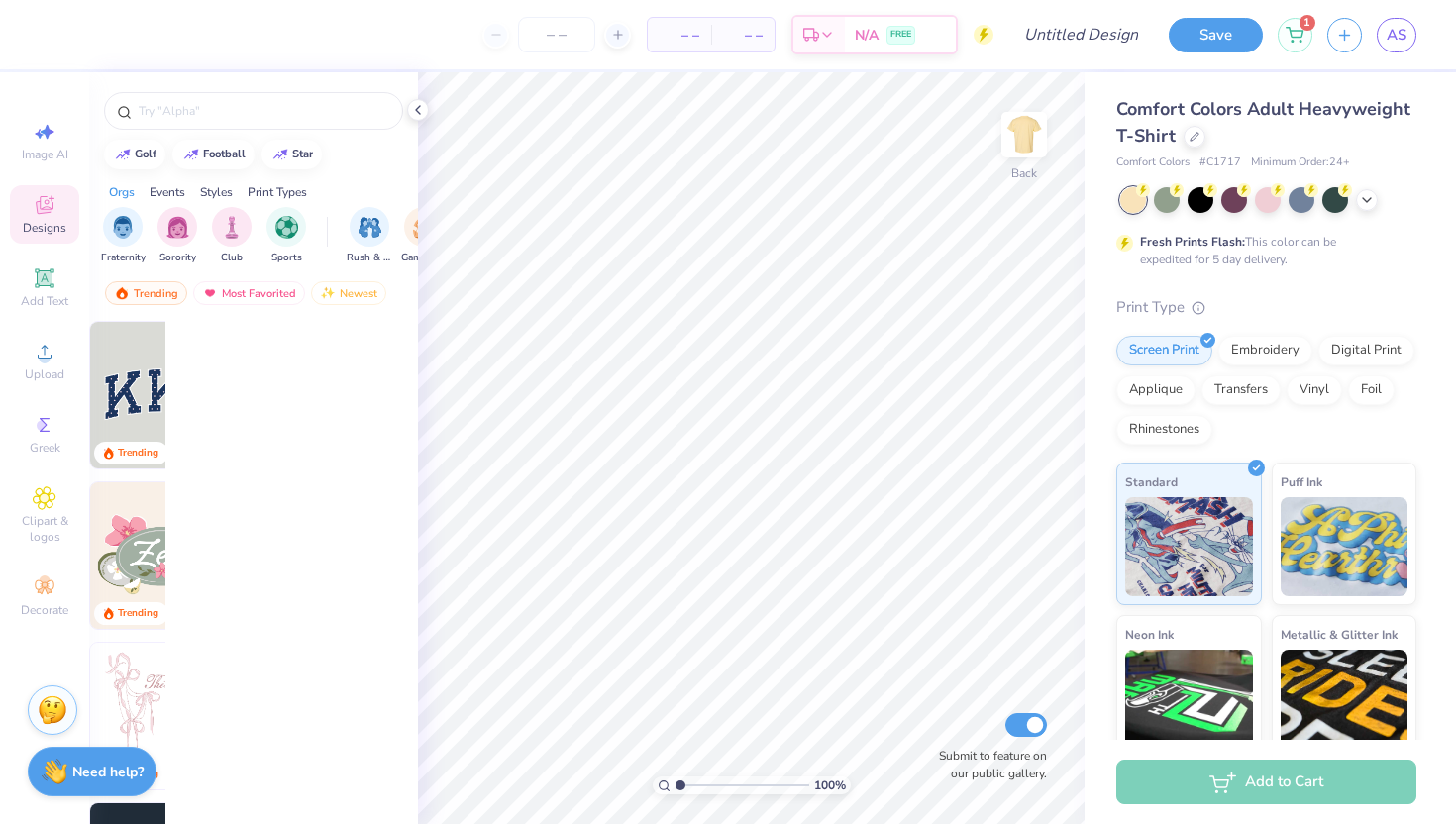 scroll, scrollTop: 0, scrollLeft: 0, axis: both 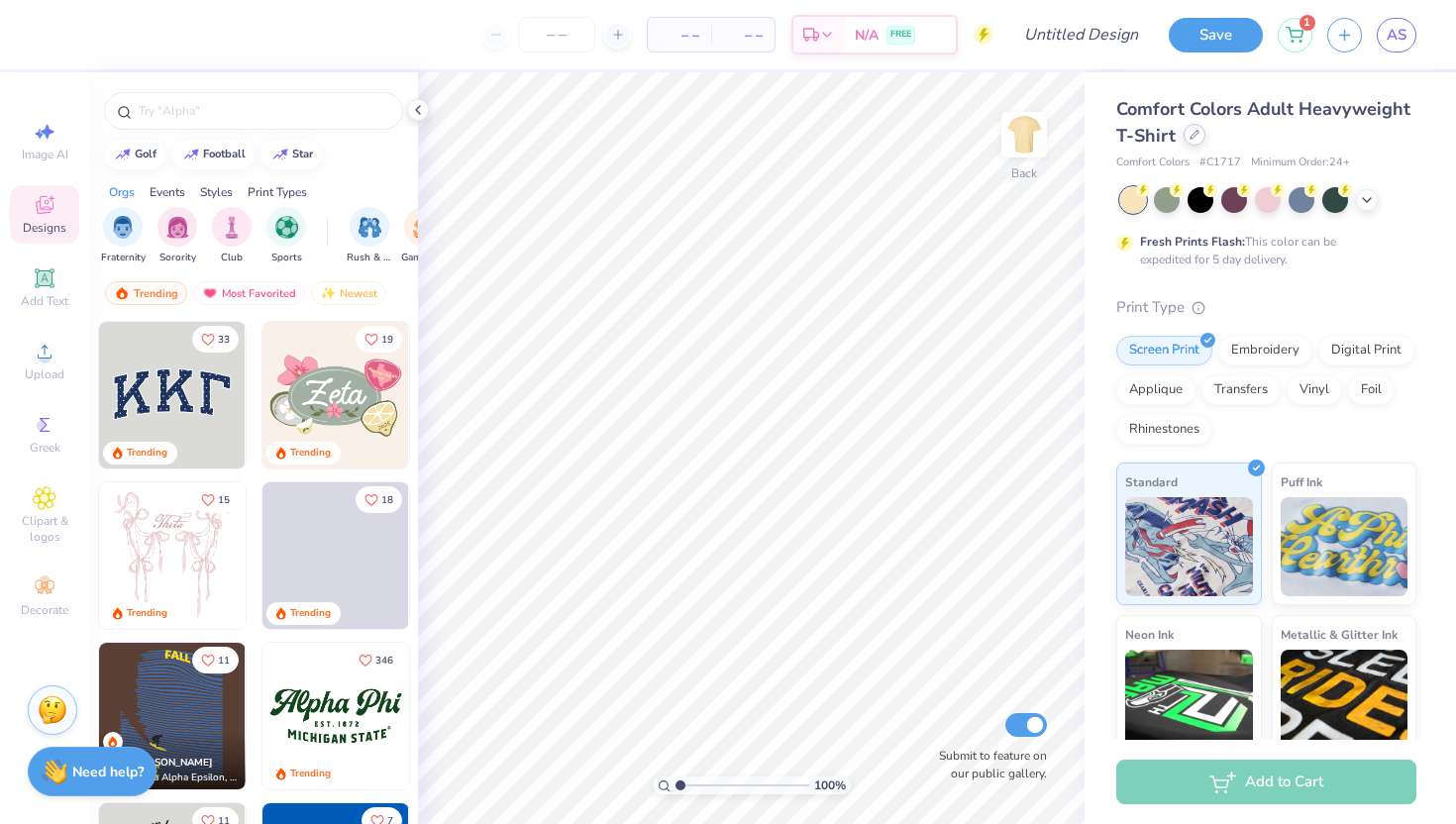 click 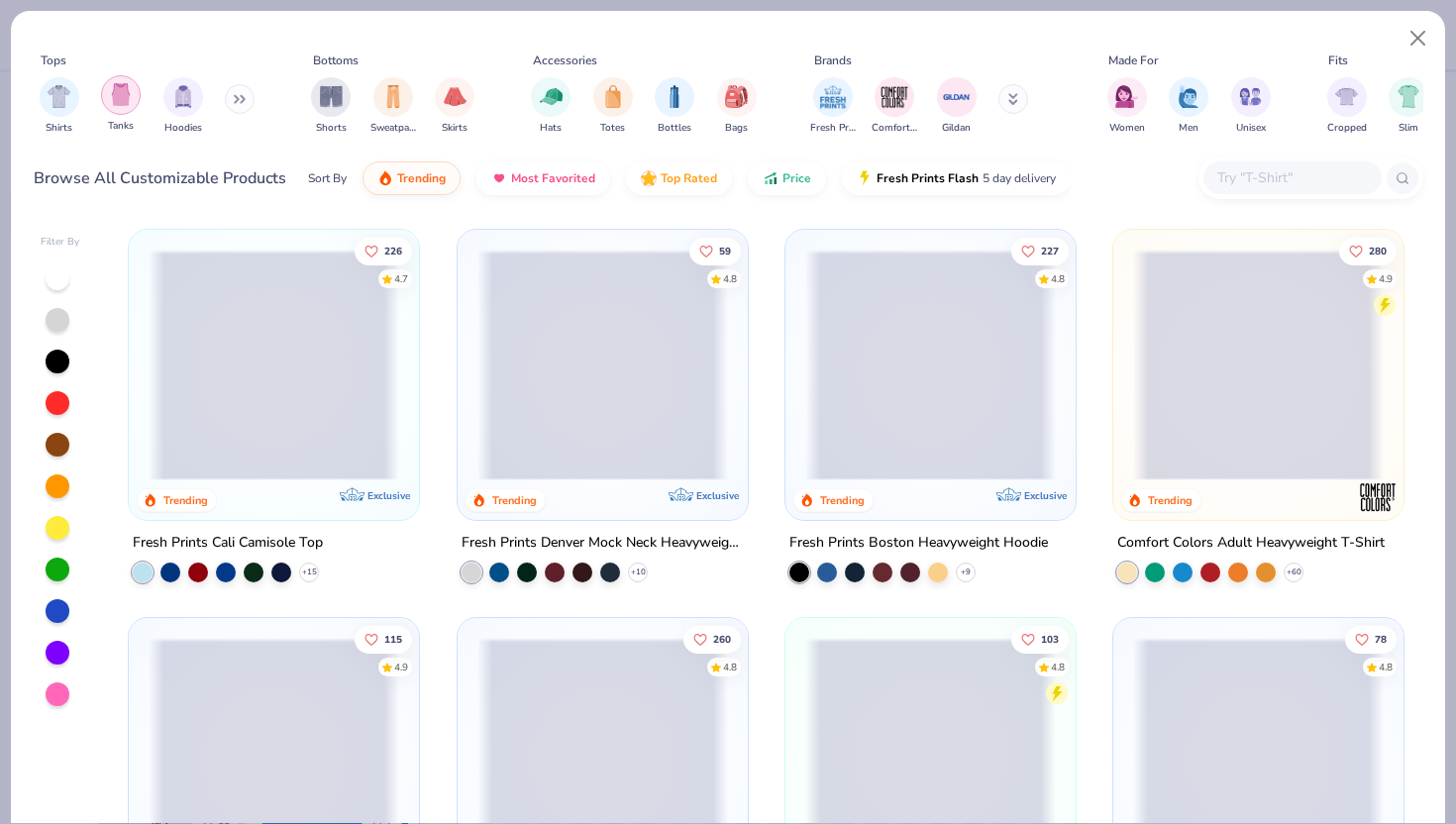 click at bounding box center (121, 94) 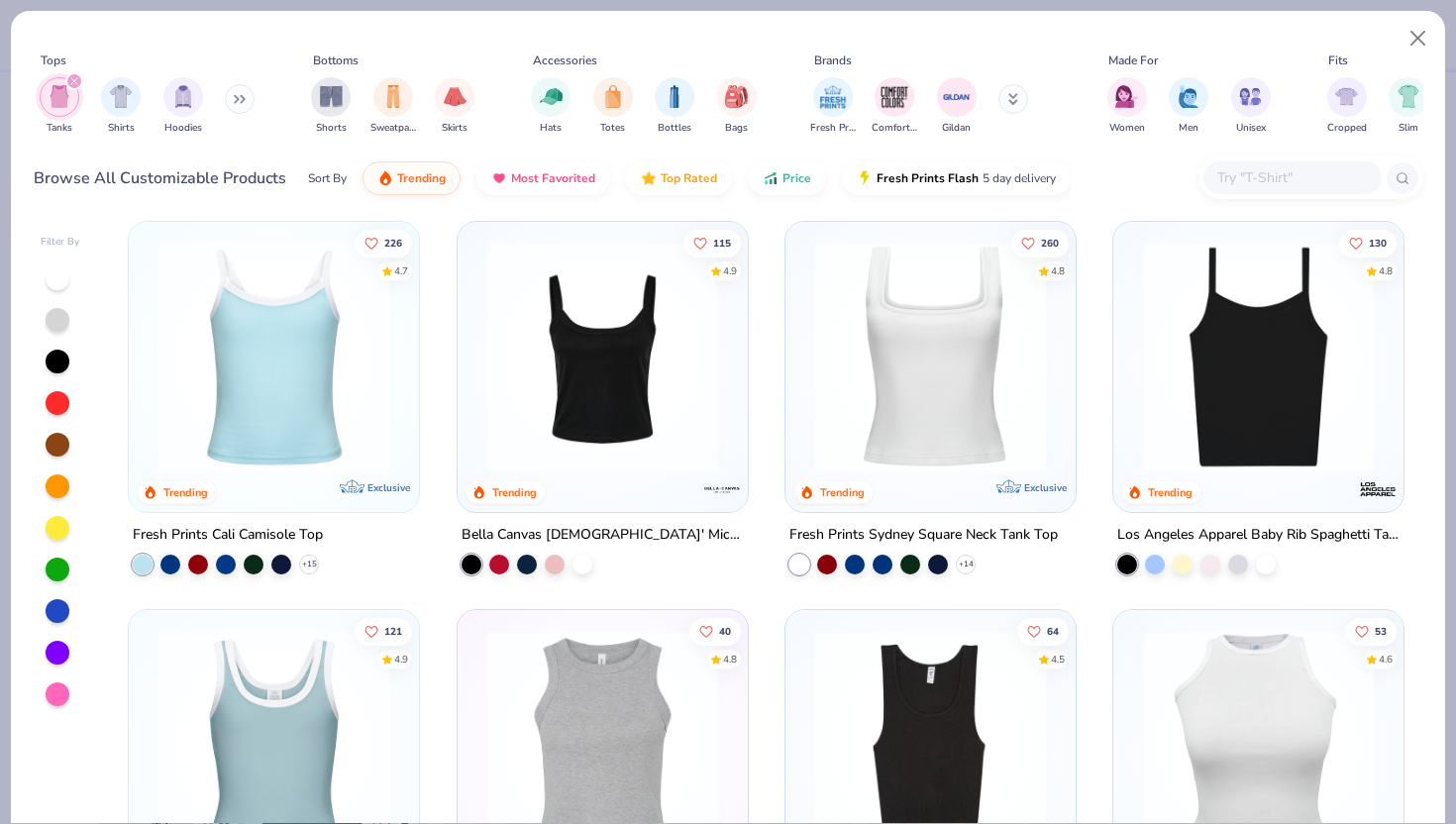 scroll, scrollTop: 0, scrollLeft: 0, axis: both 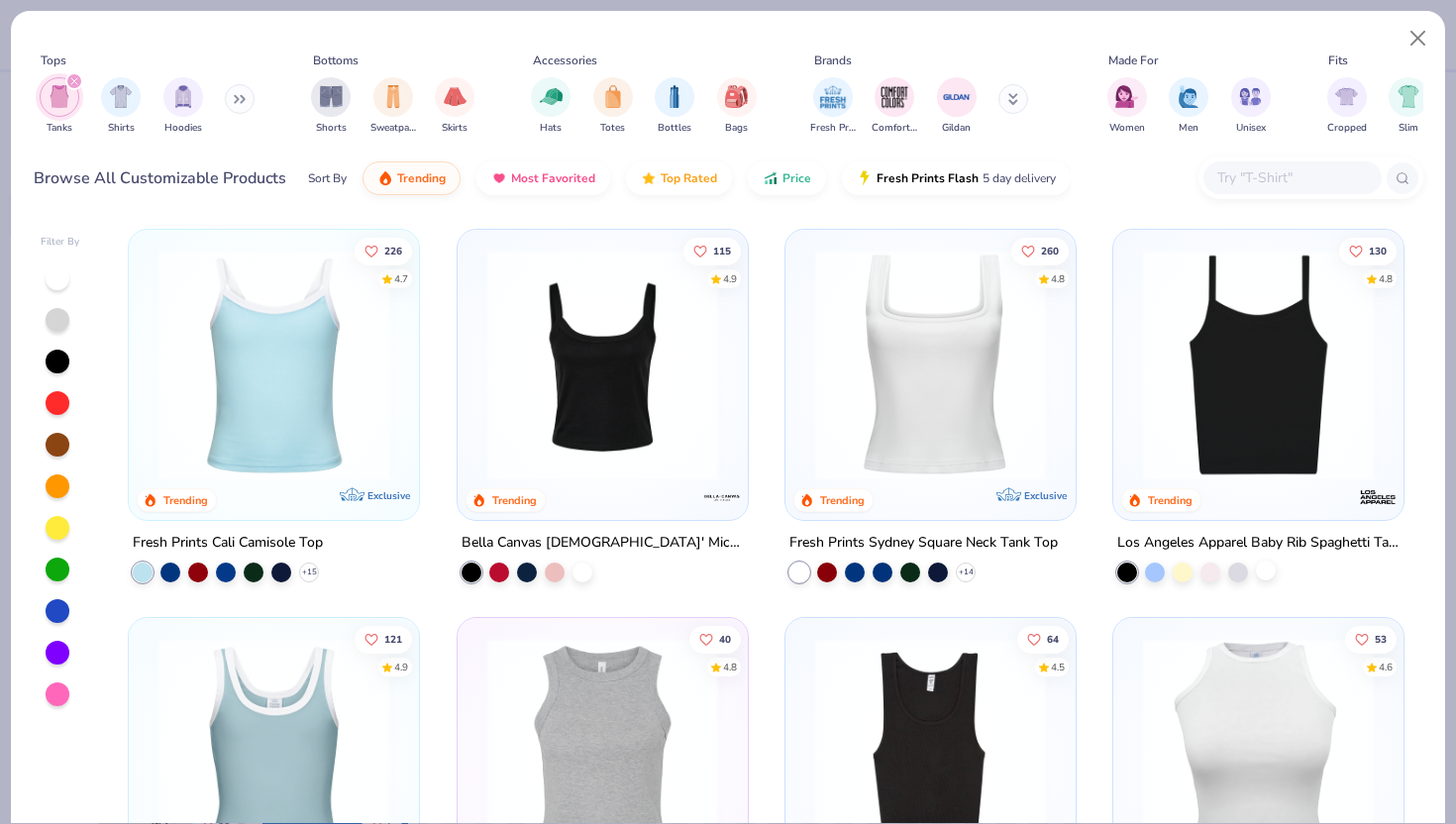 click at bounding box center [1266, 570] 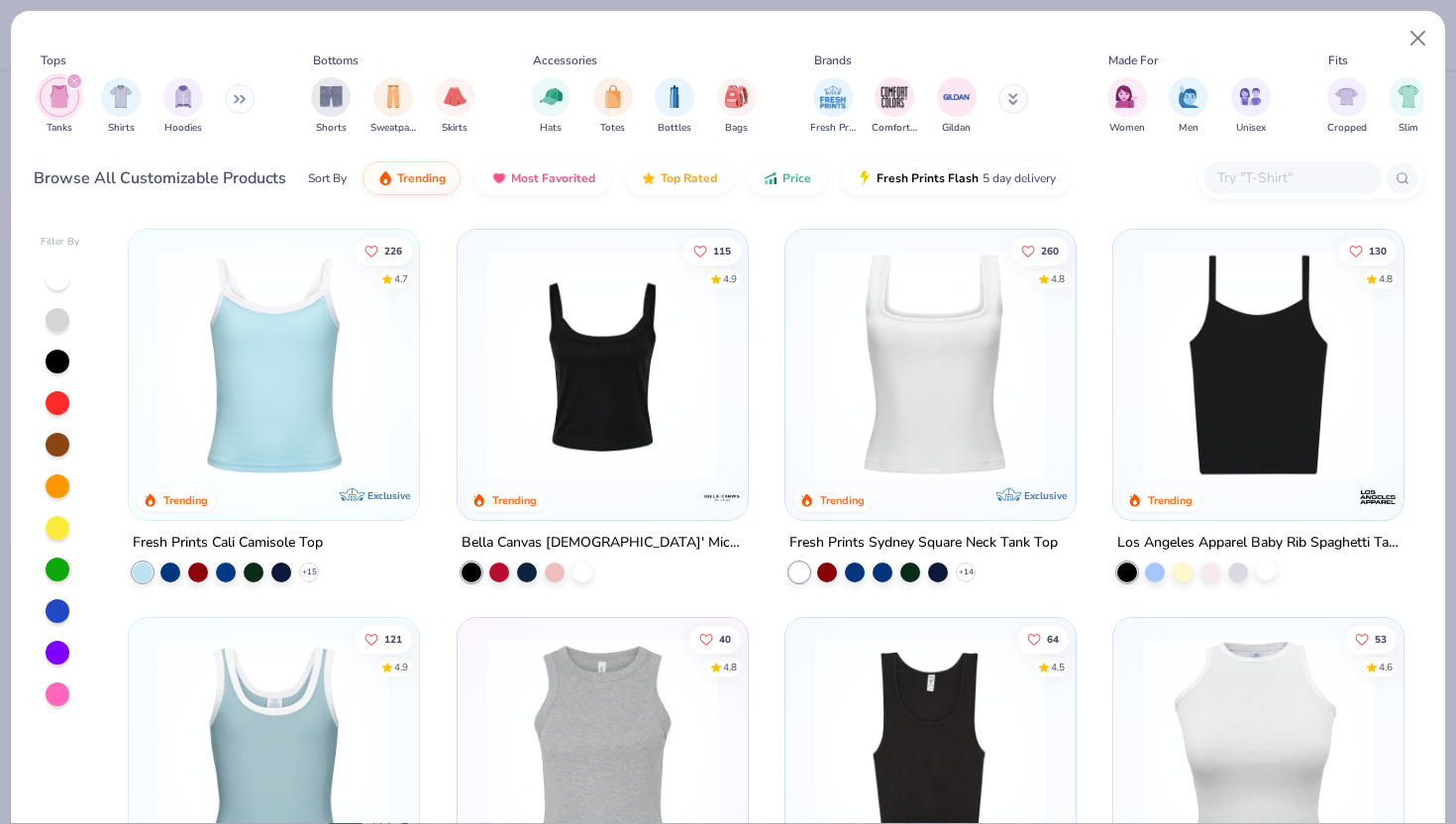 click at bounding box center [1266, 570] 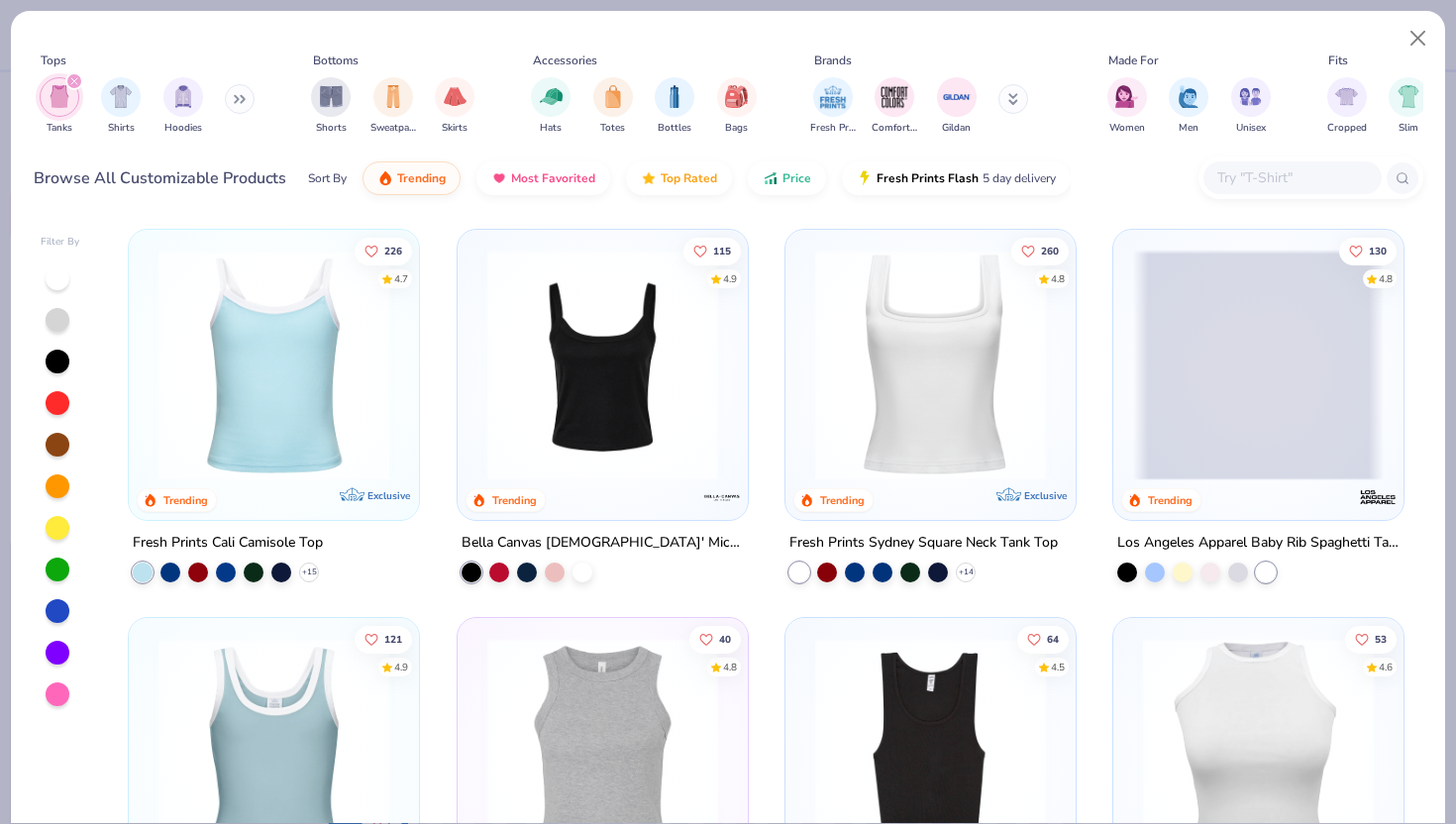 click on "Sort By" at bounding box center [327, 178] 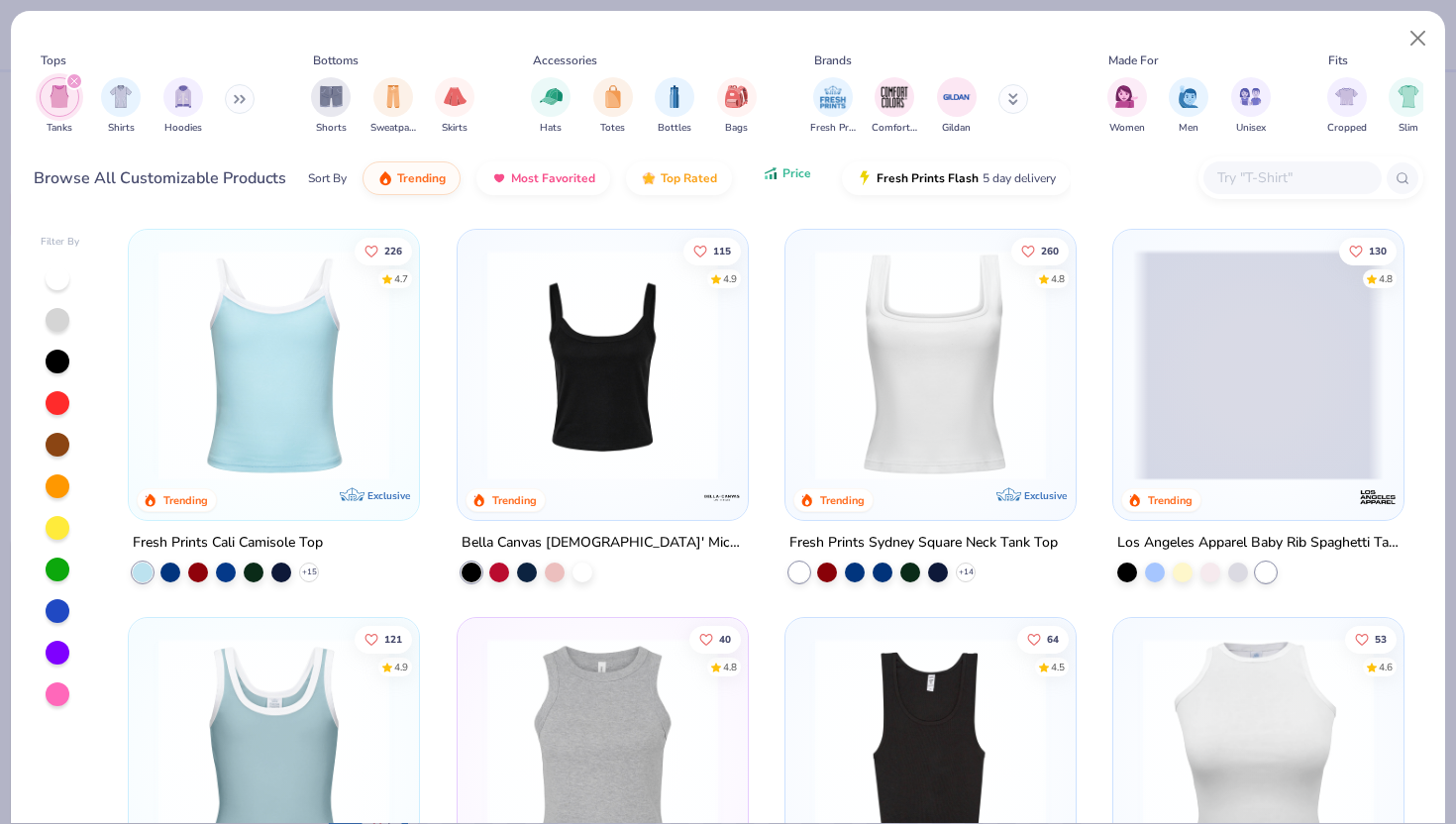 click 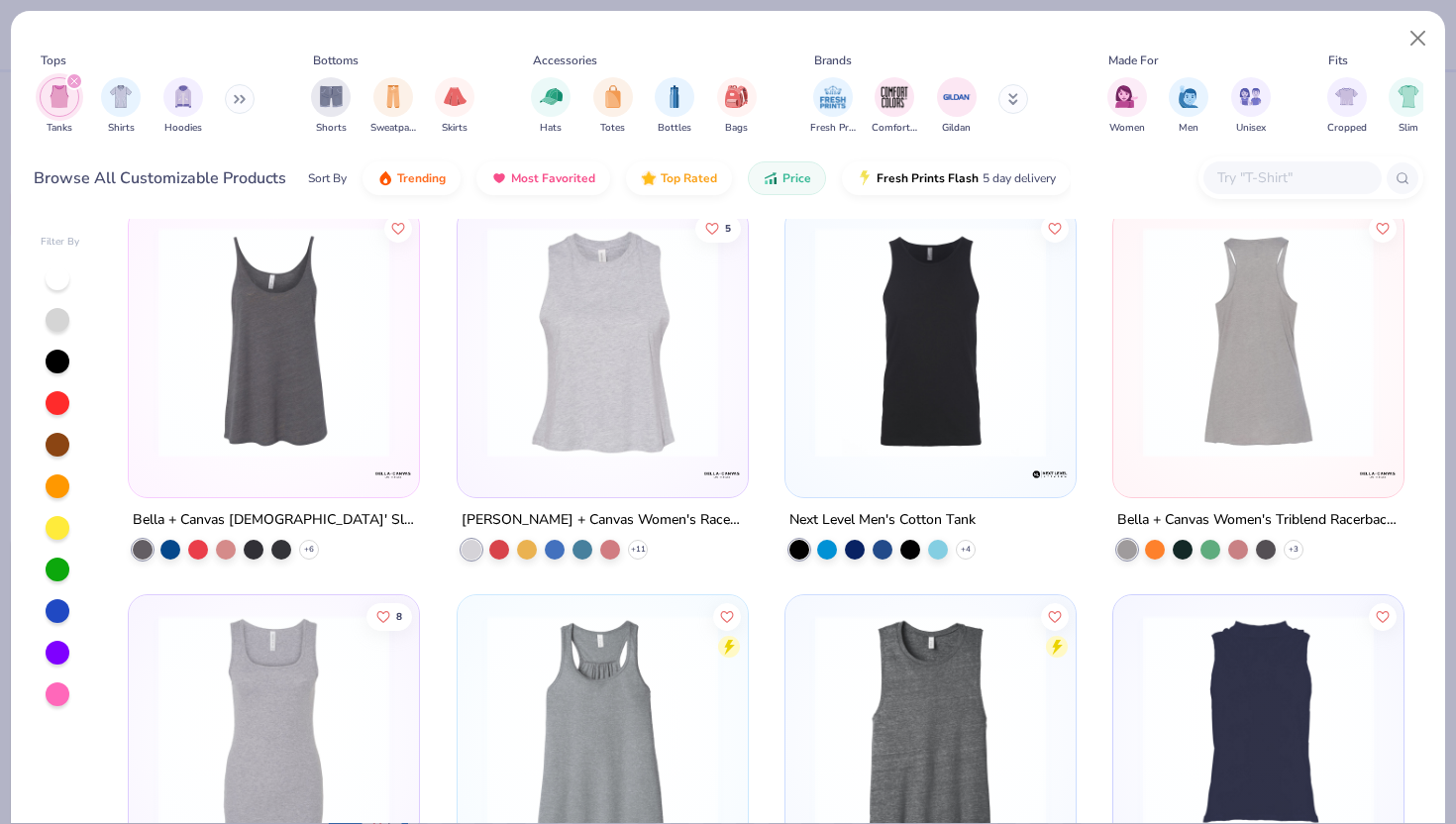scroll, scrollTop: 1204, scrollLeft: 0, axis: vertical 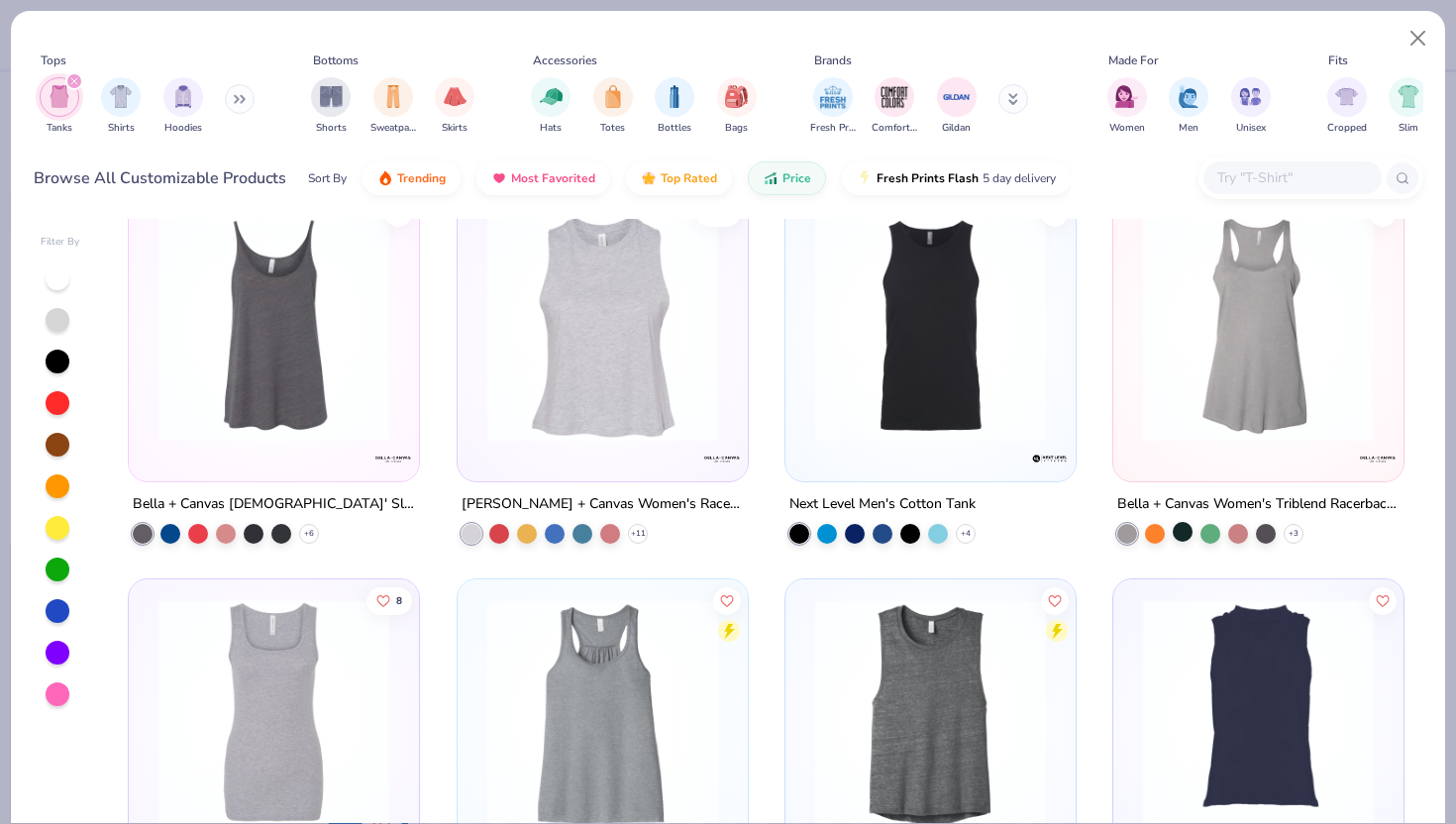 click at bounding box center (1183, 532) 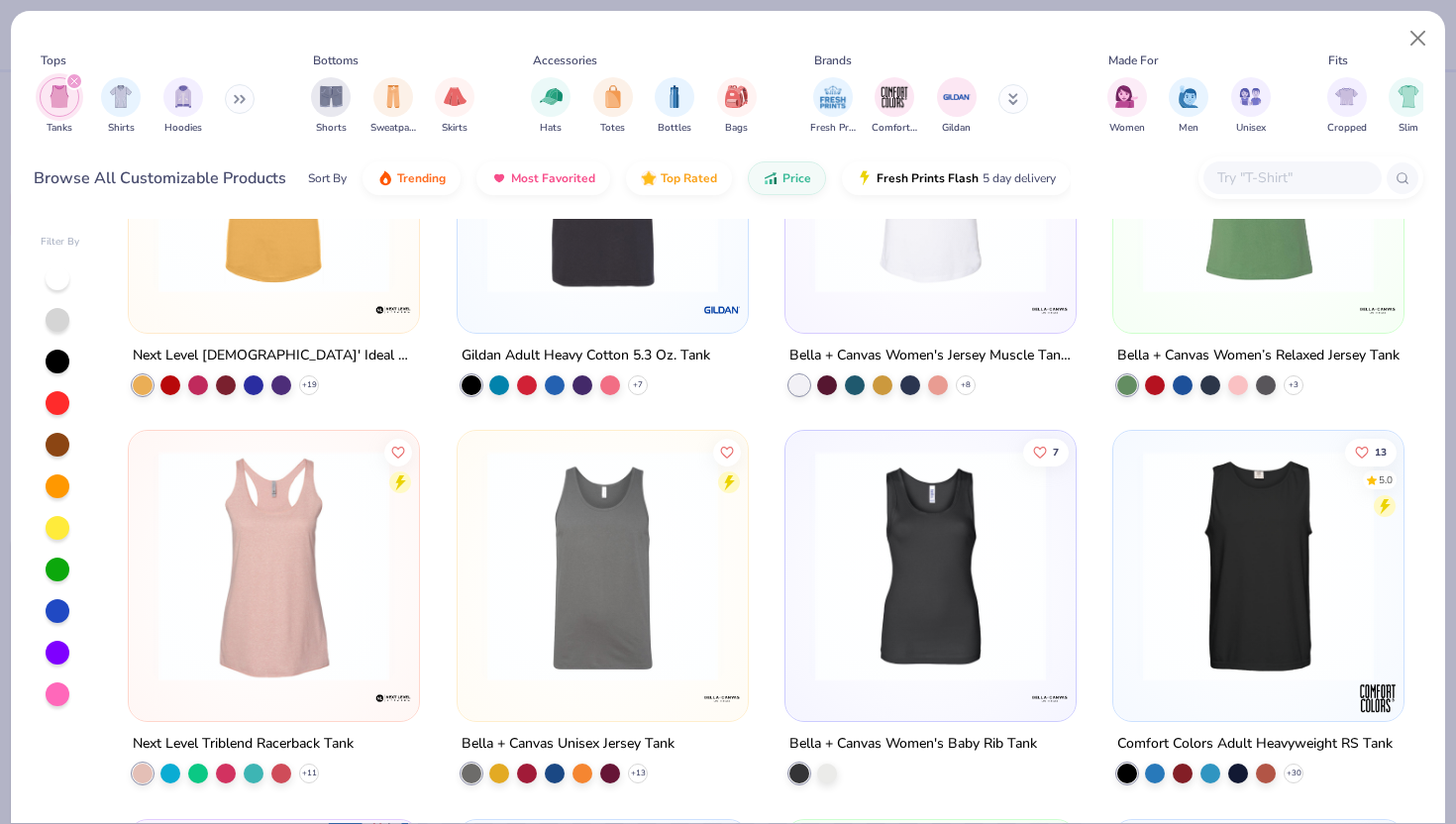 scroll, scrollTop: 0, scrollLeft: 0, axis: both 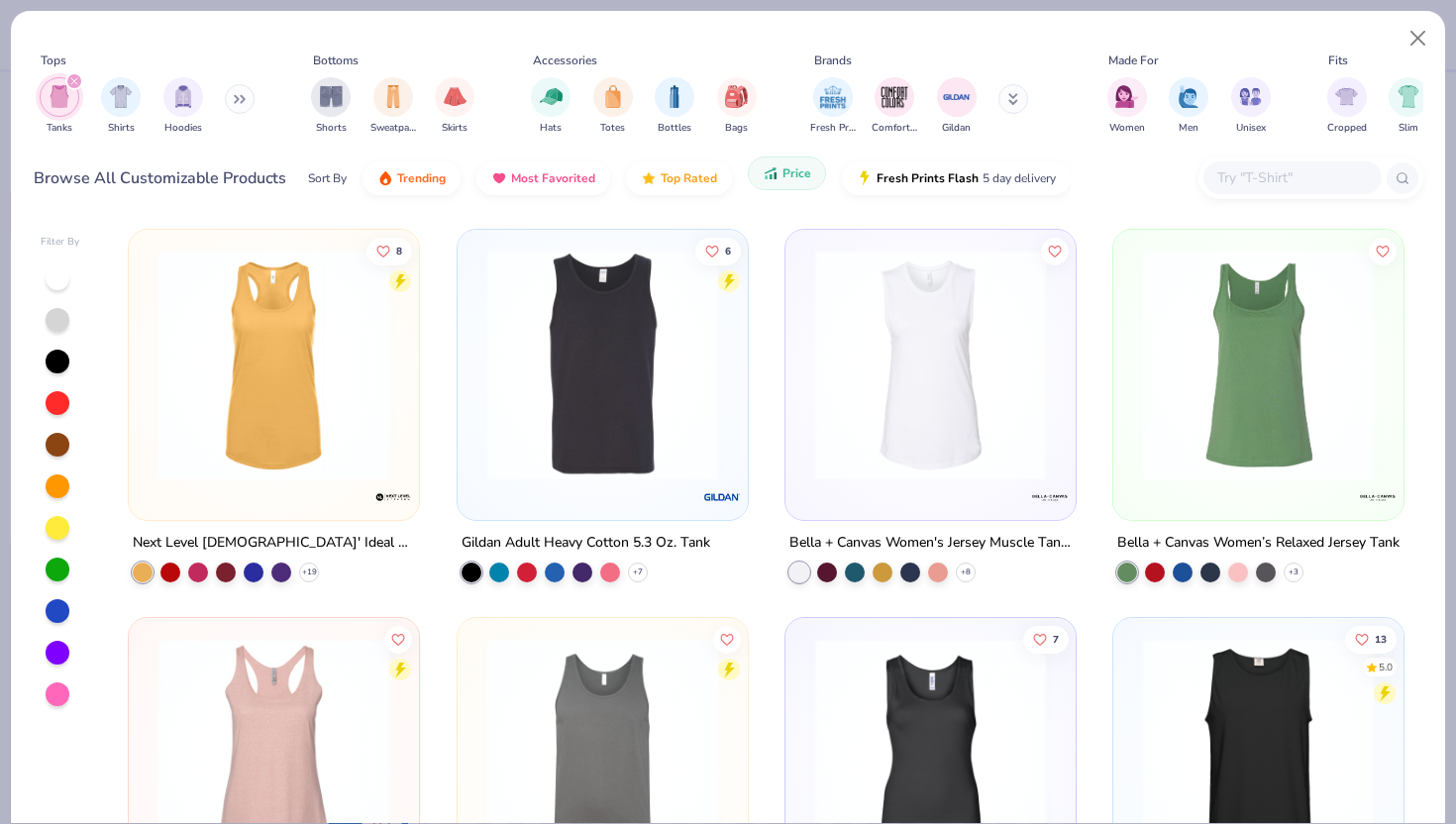 click on "Price" at bounding box center (786, 173) 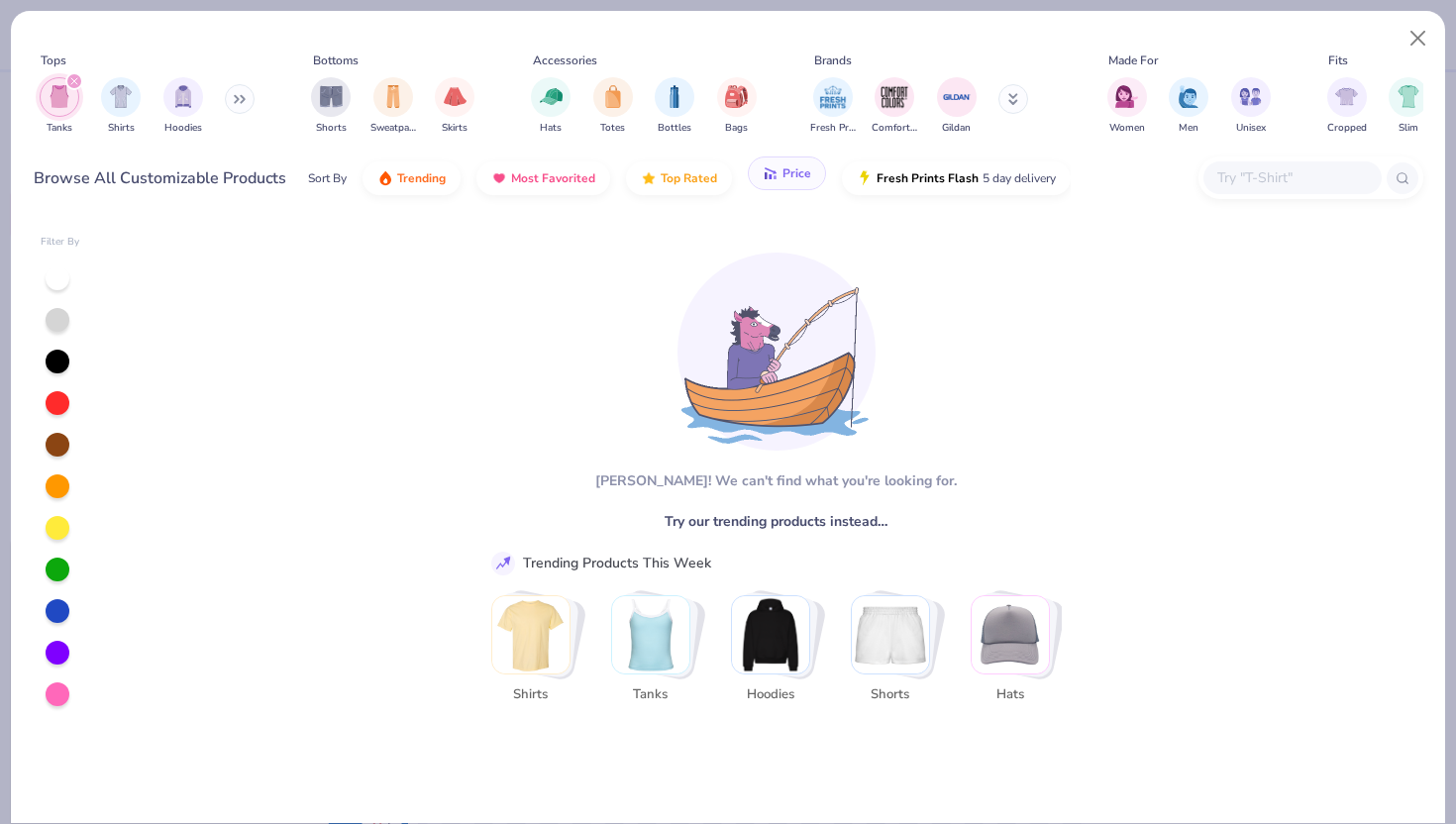 click 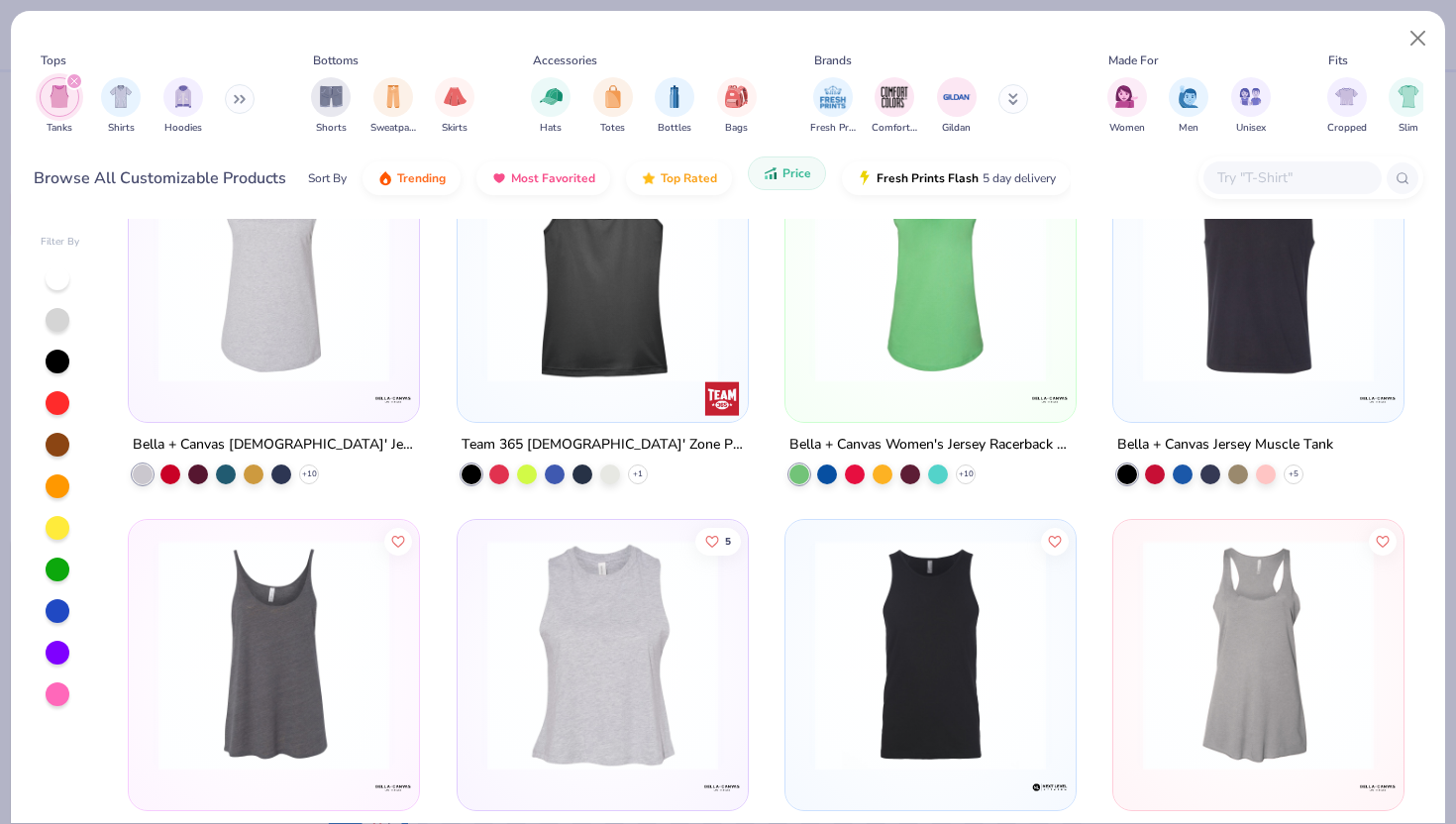 scroll, scrollTop: 1194, scrollLeft: 0, axis: vertical 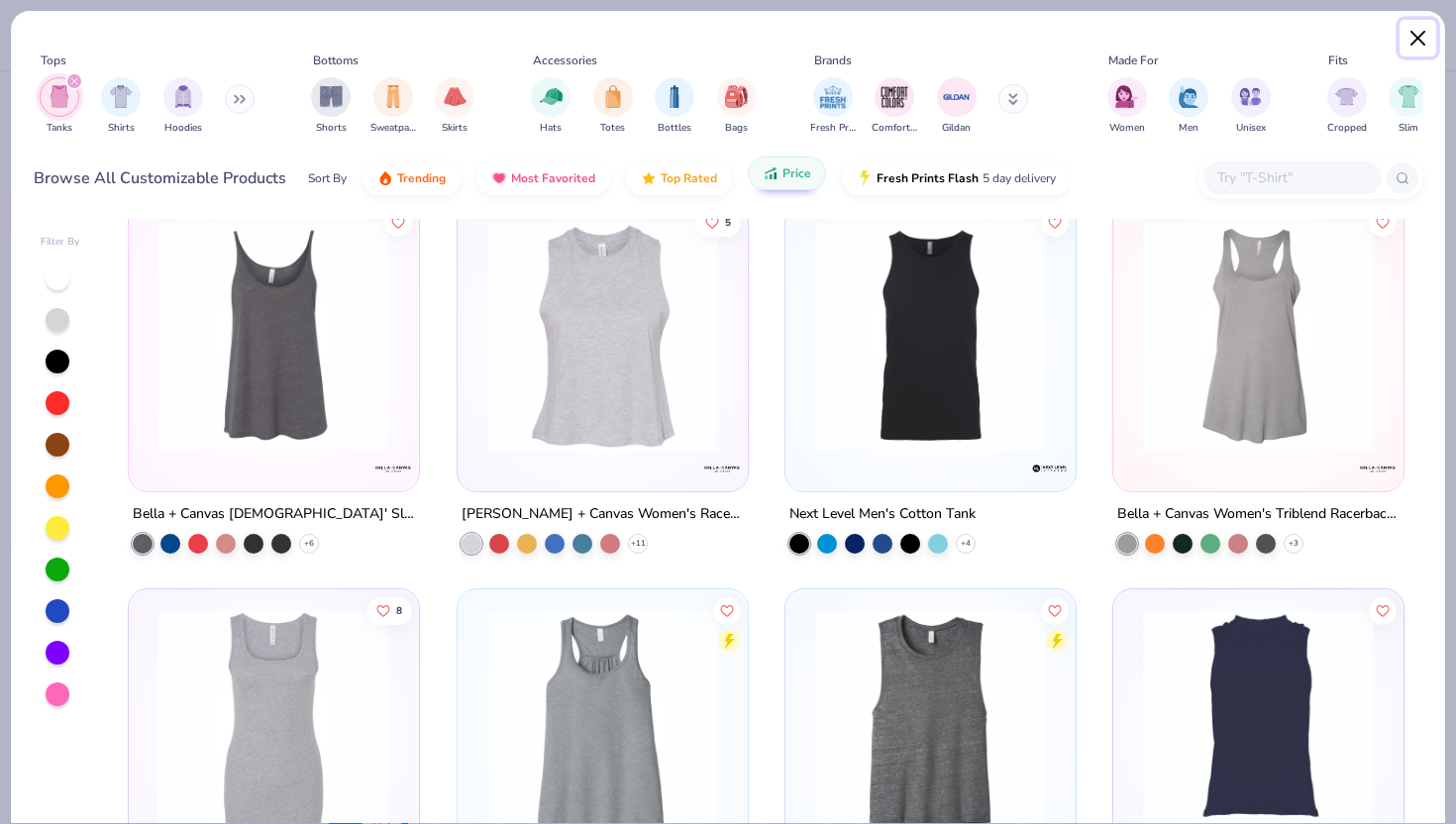 click at bounding box center (1418, 39) 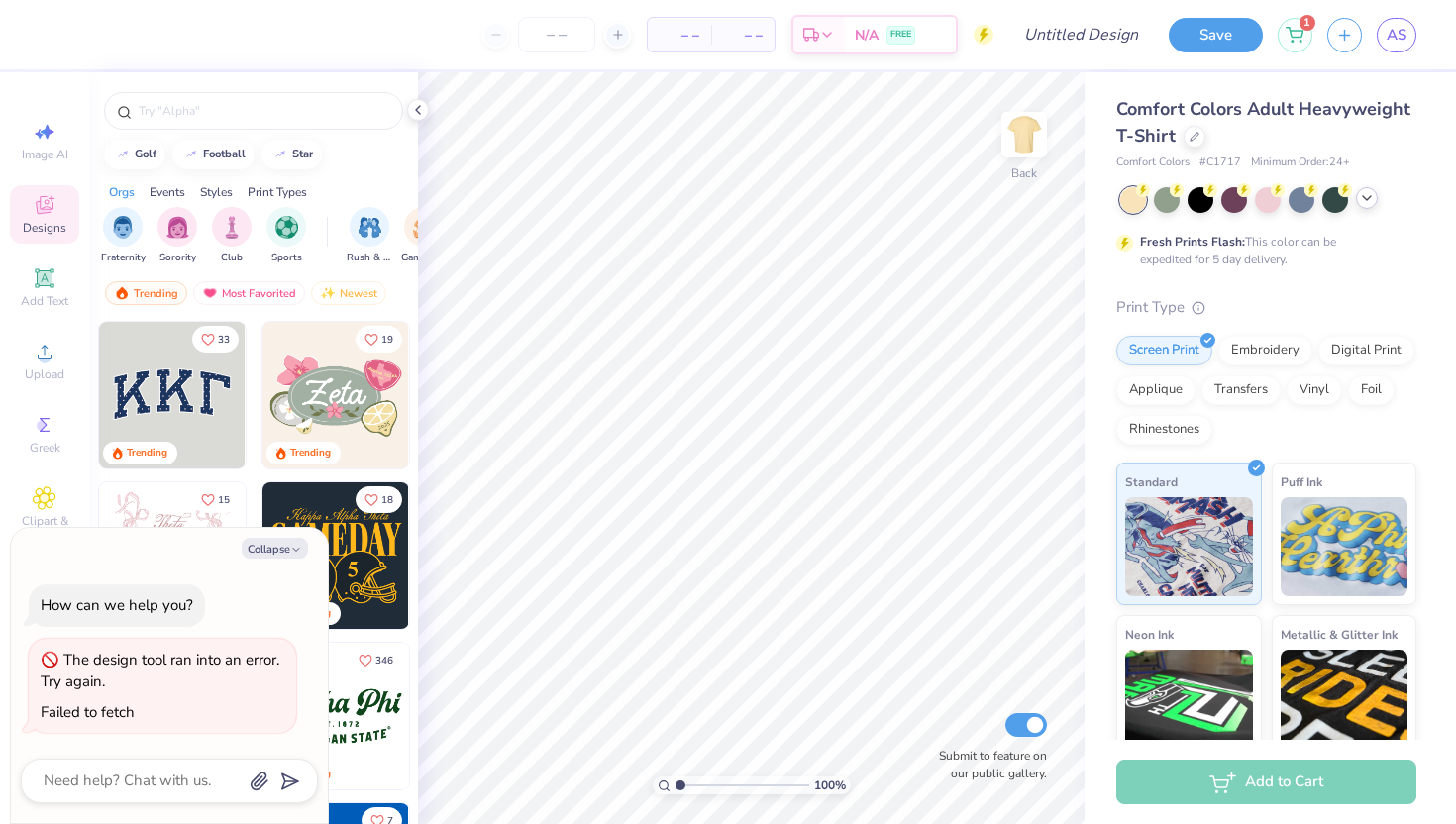 click 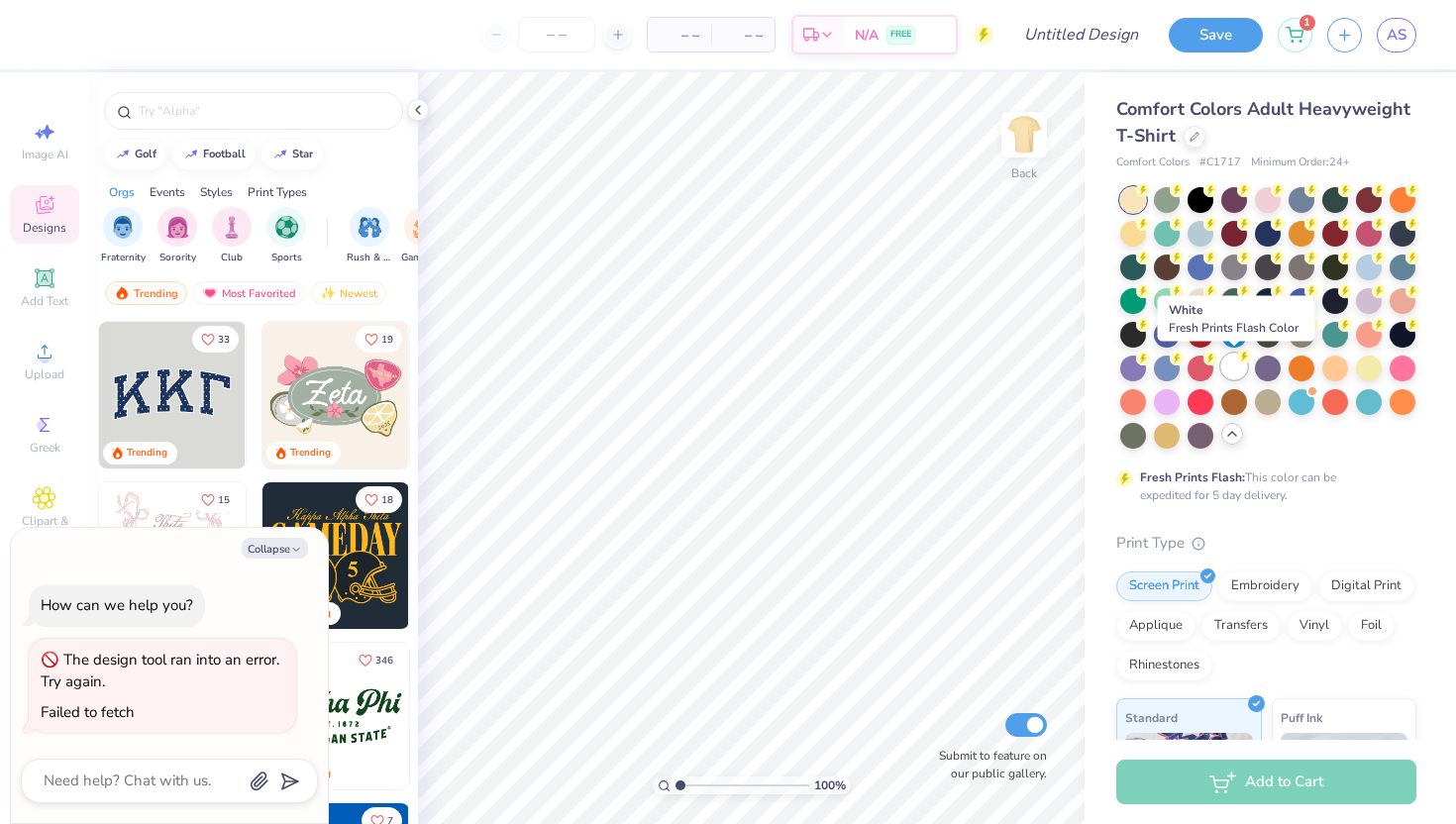 click at bounding box center [1234, 366] 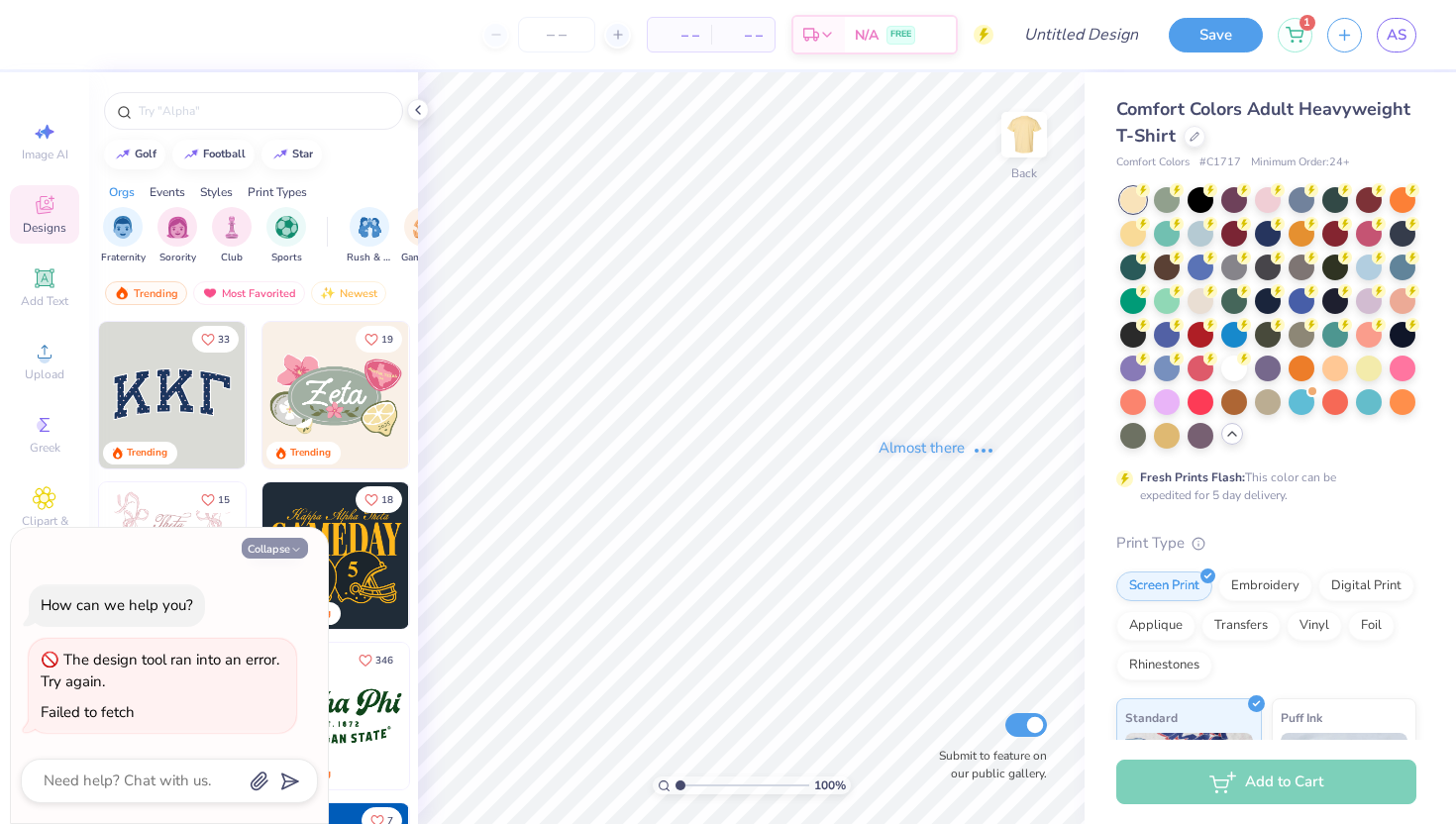 click on "Collapse" at bounding box center [274, 548] 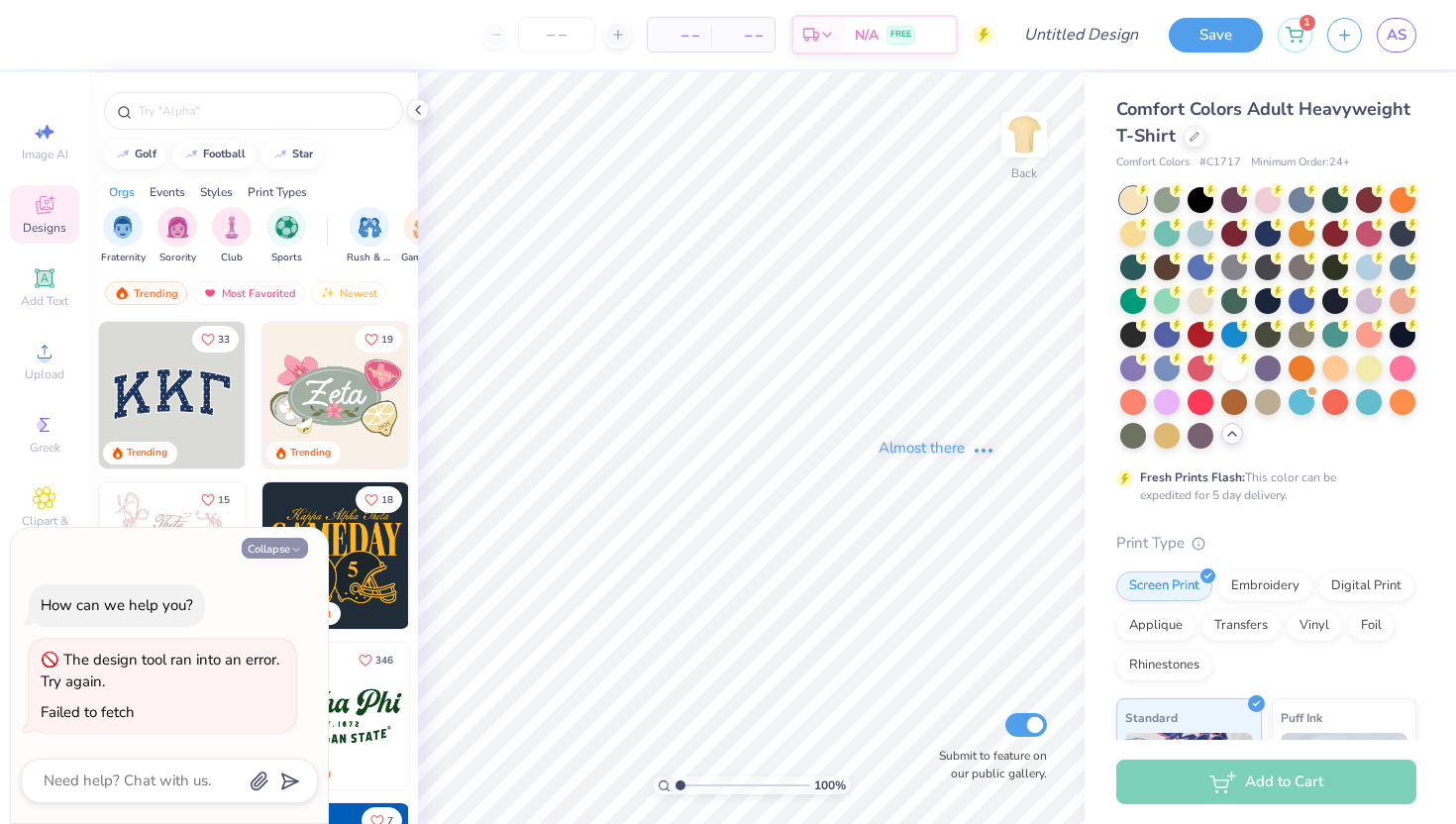 type on "x" 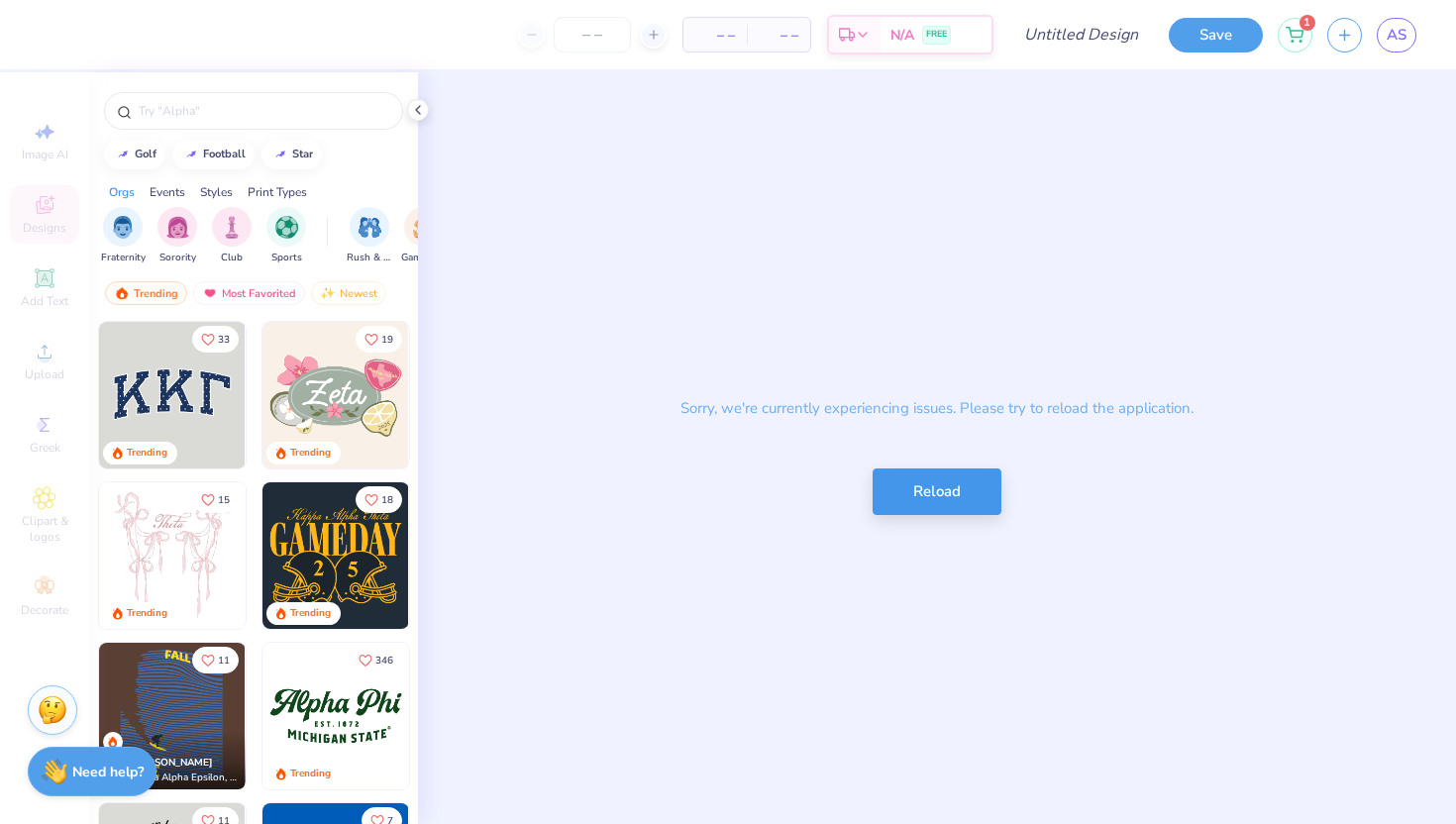 click on "Reload" at bounding box center [937, 491] 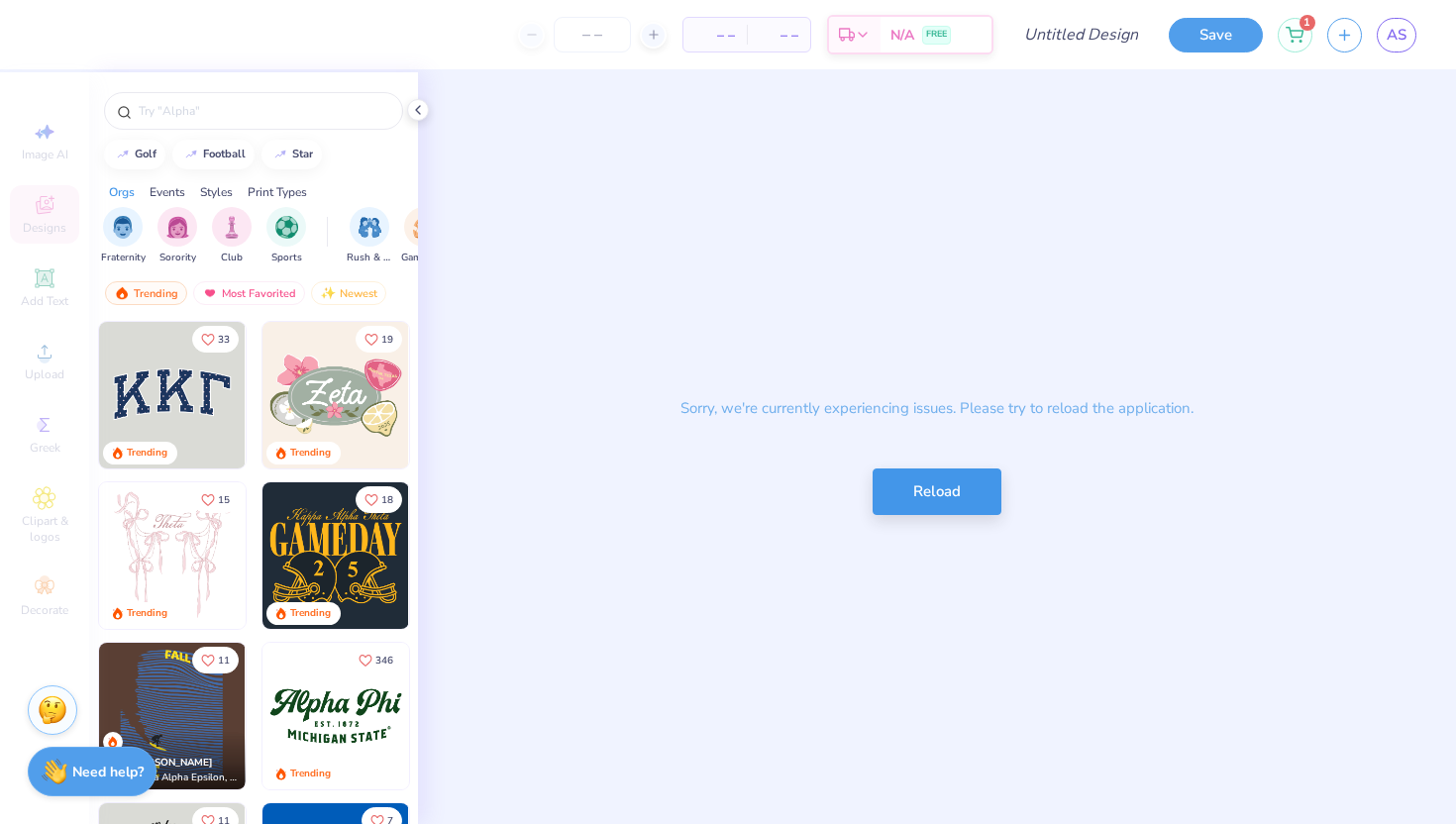 click on "Reload" at bounding box center (937, 491) 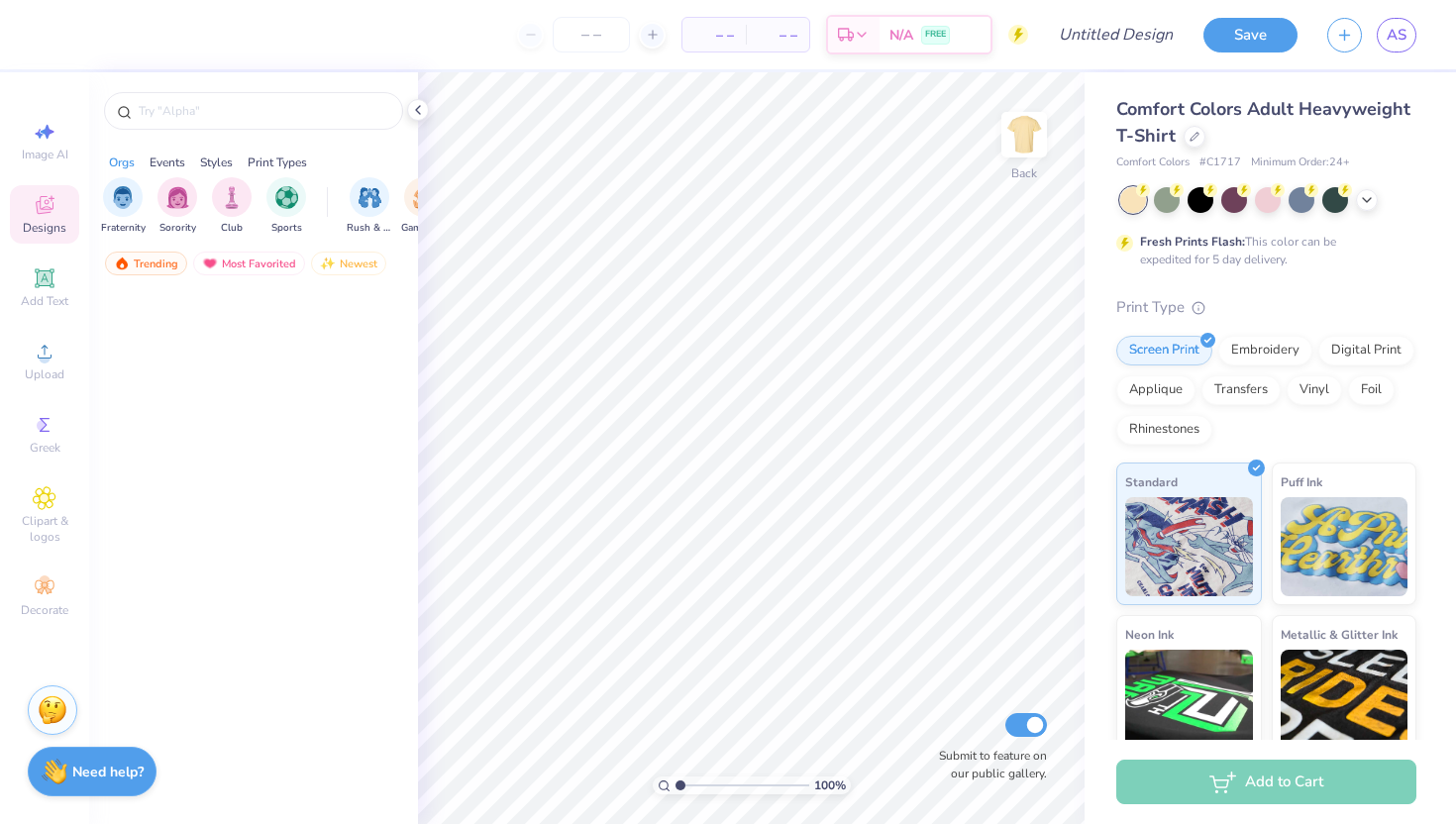 scroll, scrollTop: 0, scrollLeft: 0, axis: both 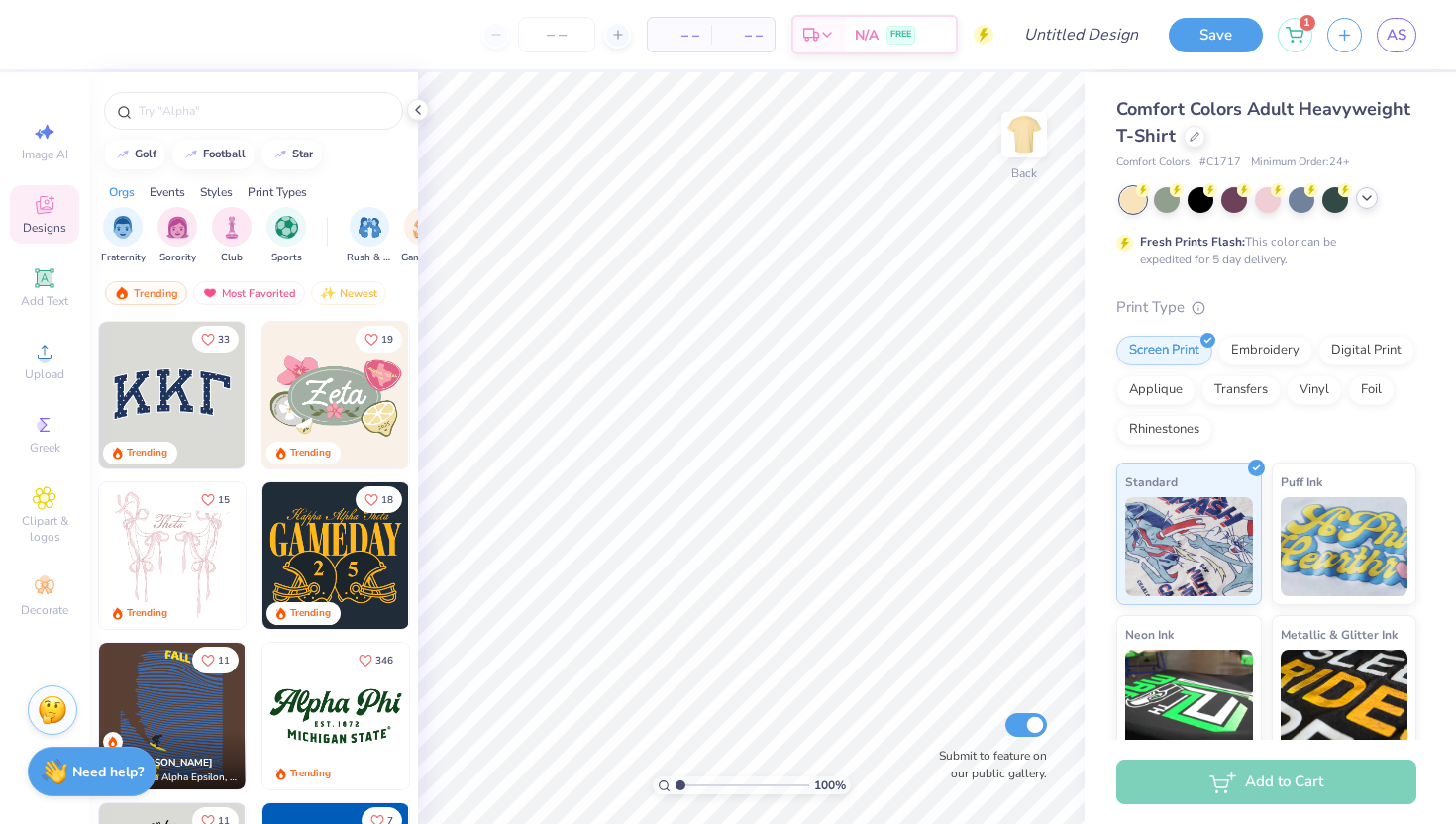 click 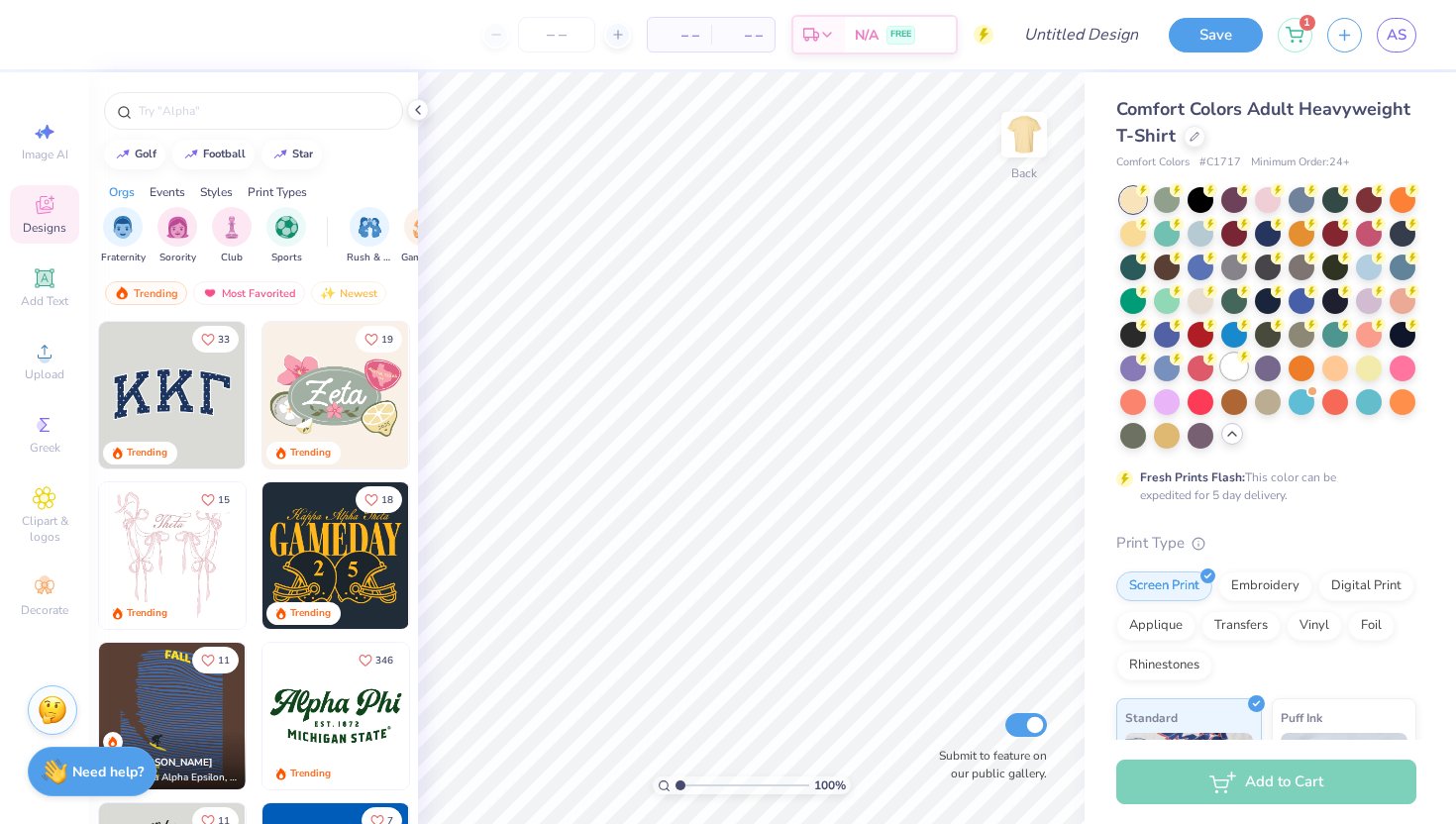 click at bounding box center [1234, 366] 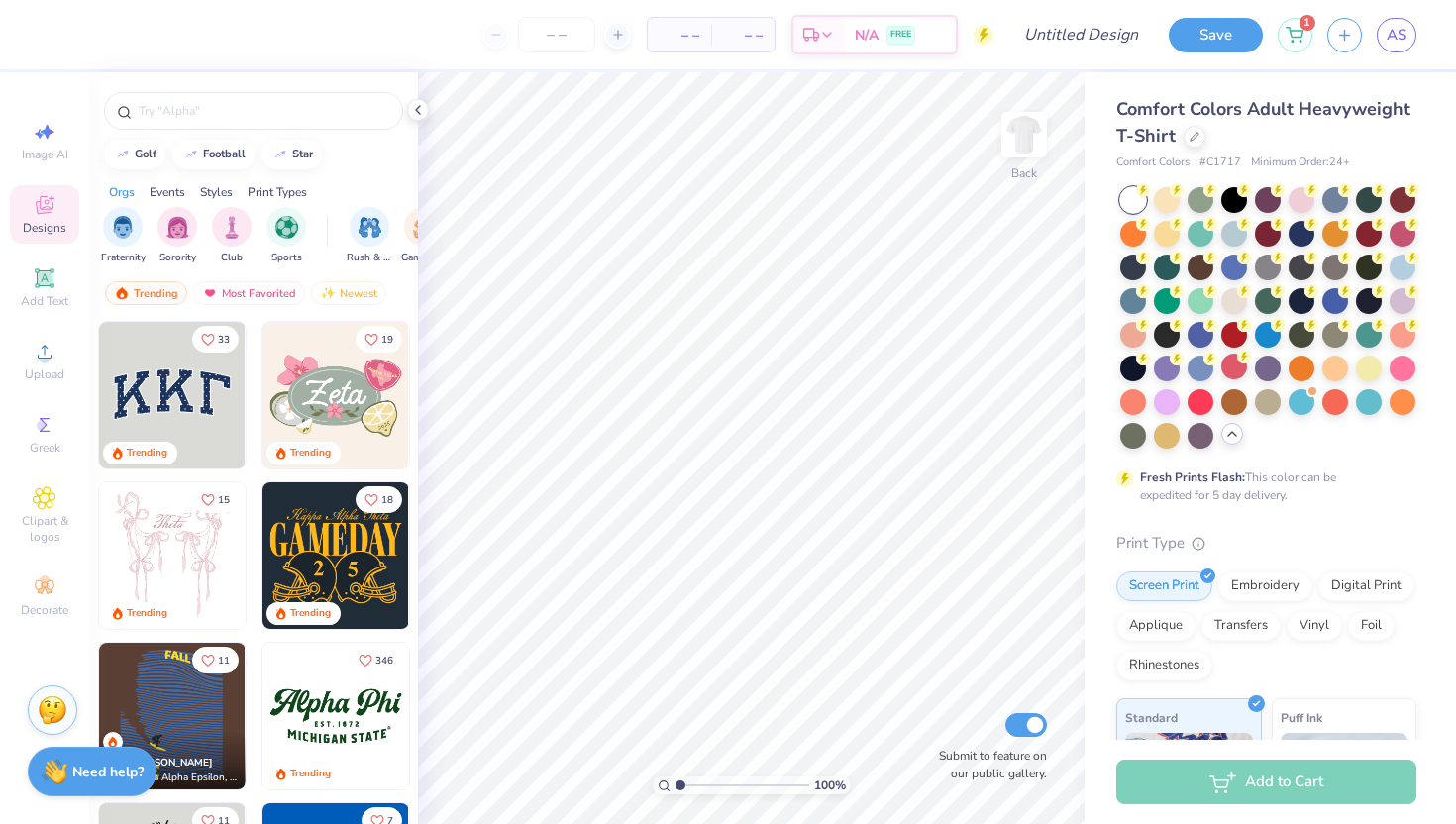 click at bounding box center (172, 395) 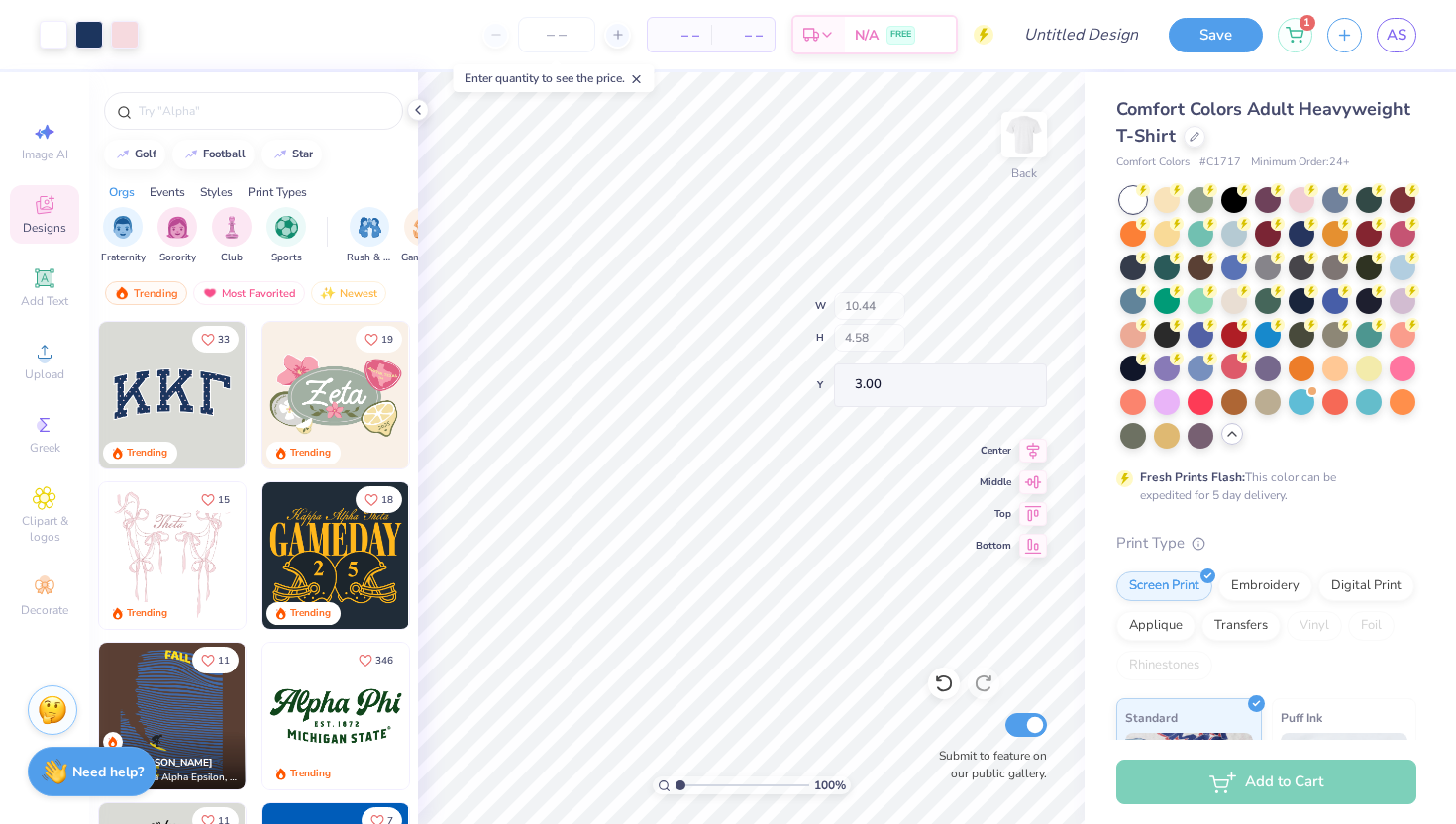 type on "10.17" 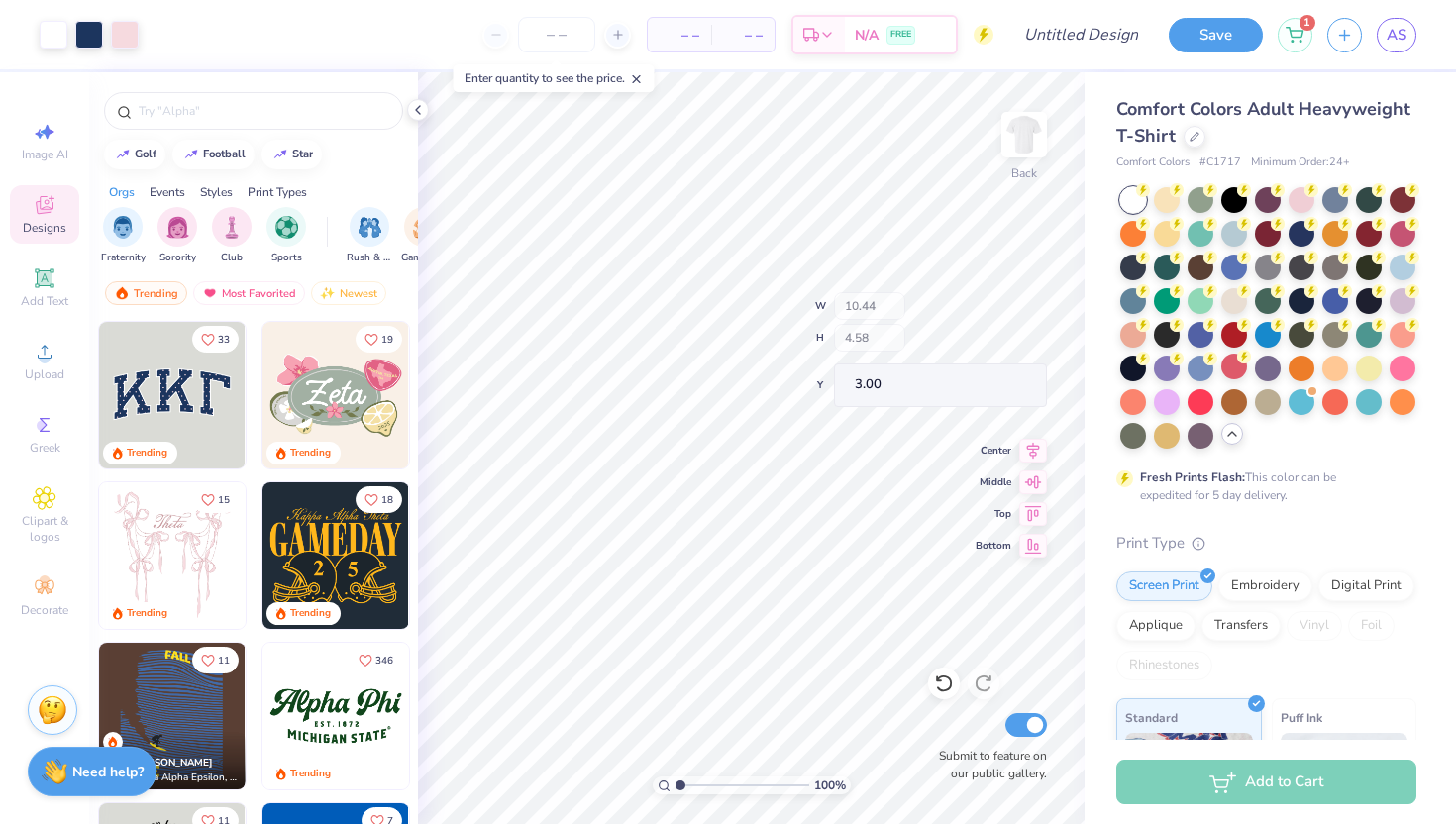 type on "4.25" 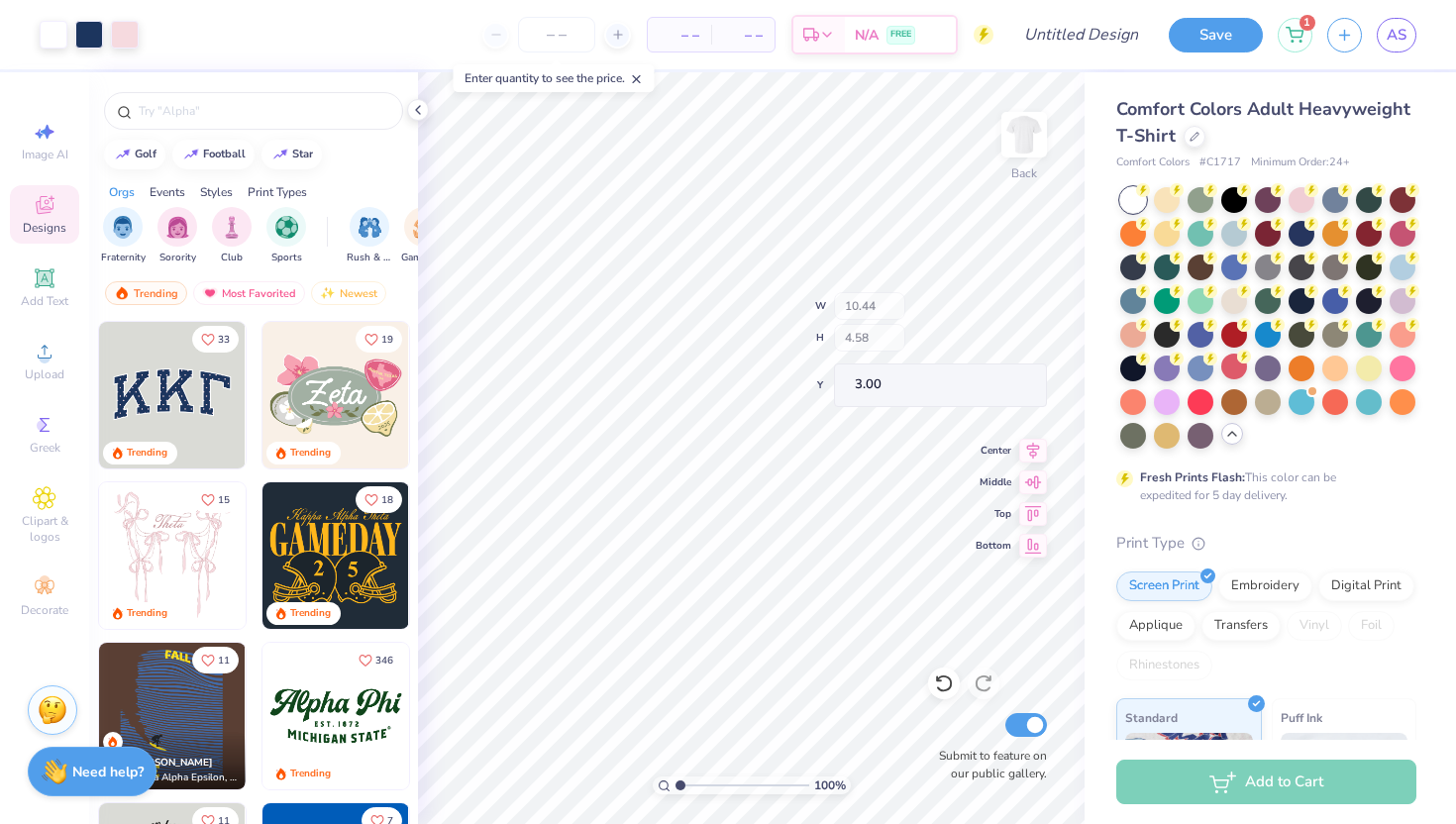 type on "3.11" 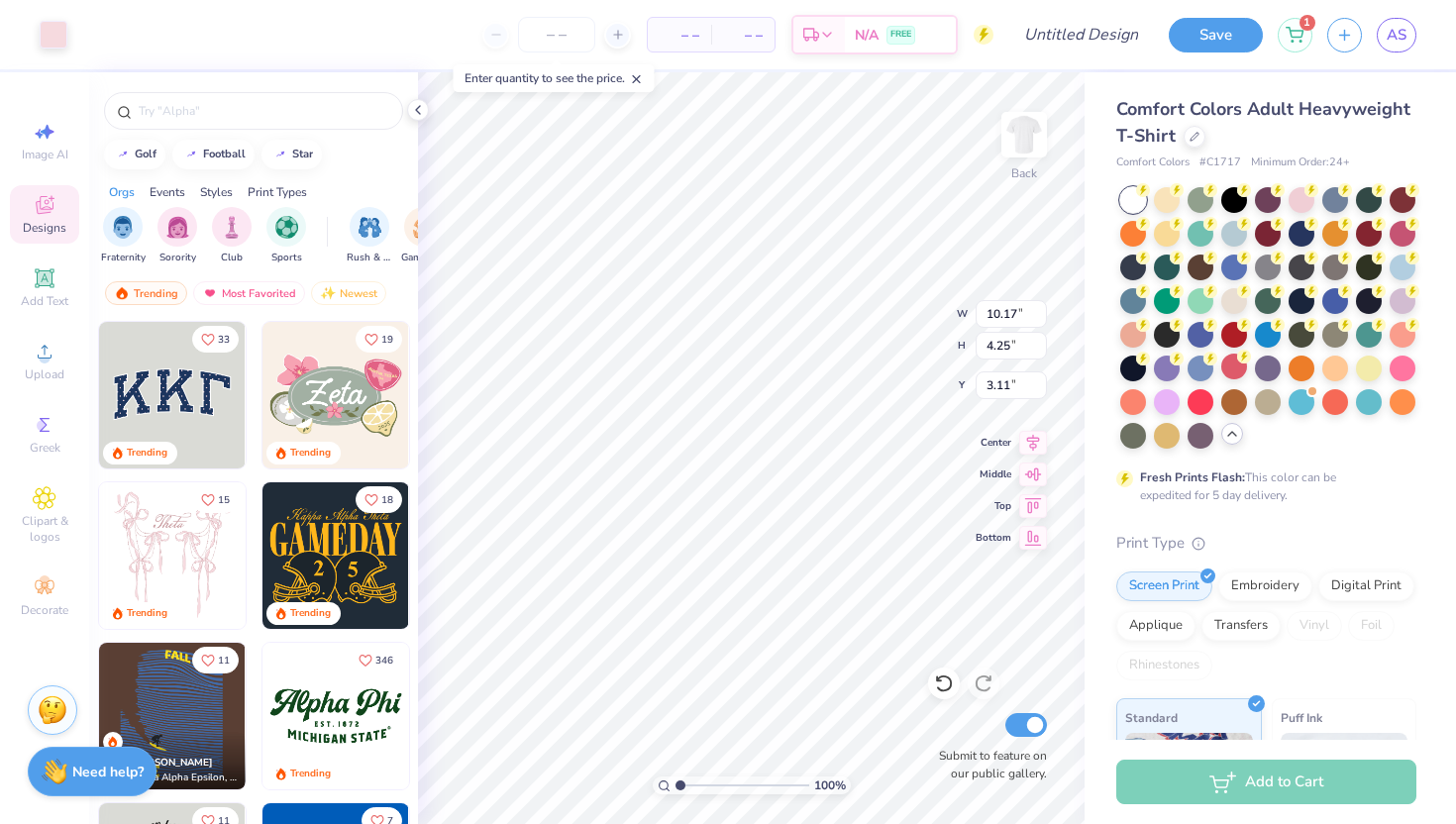 type on "10.44" 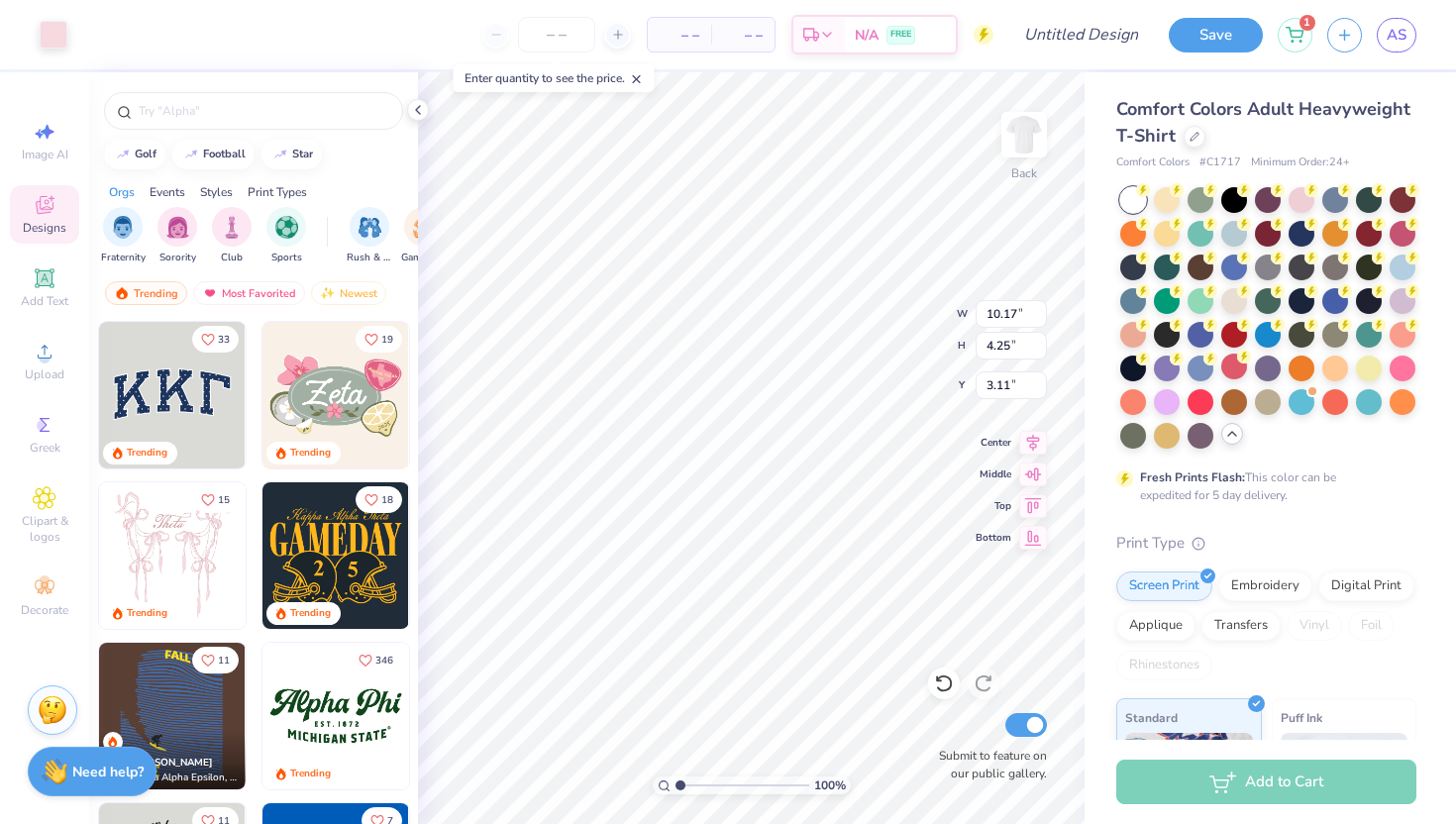 type on "4.58" 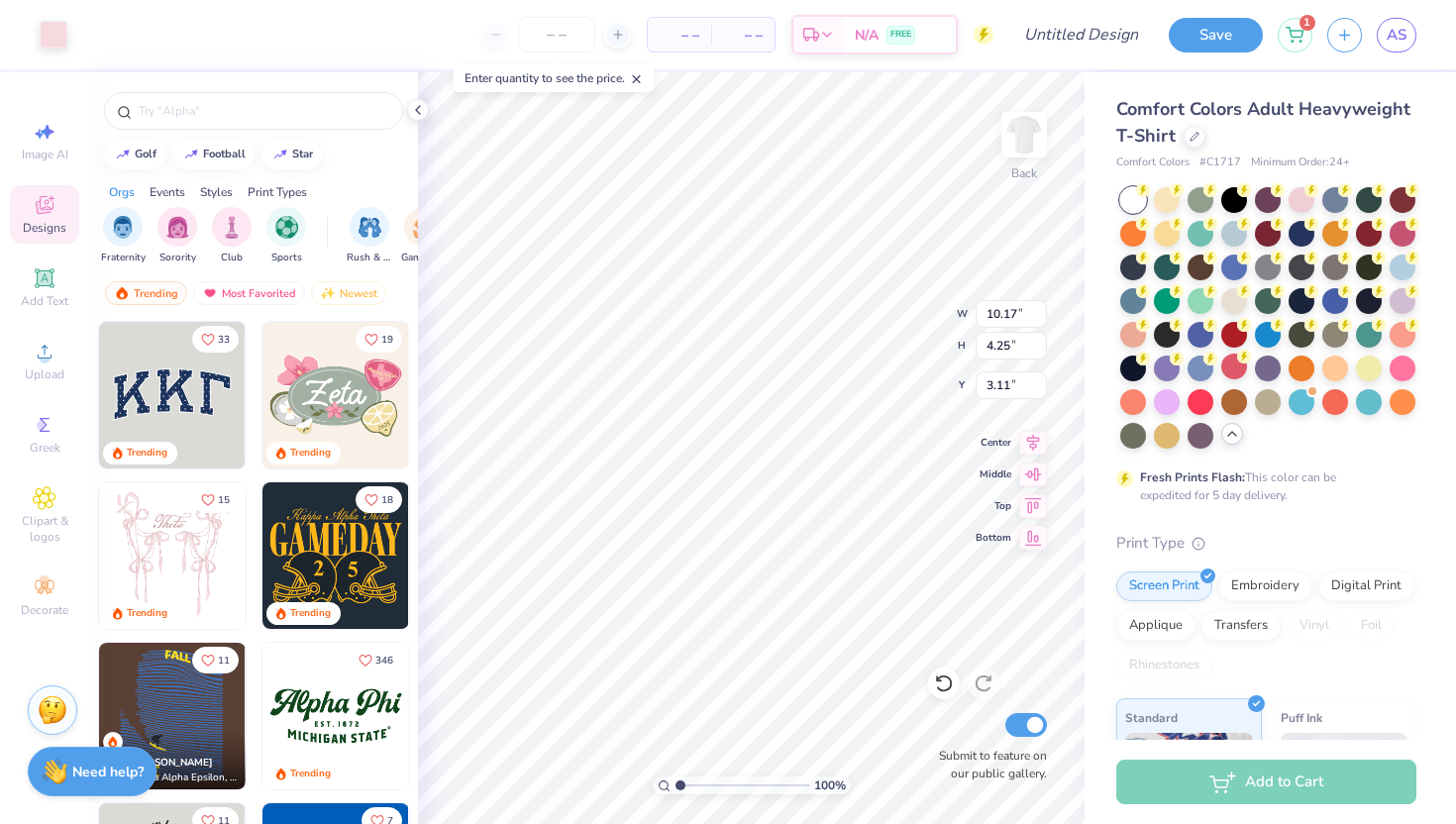 type on "3.00" 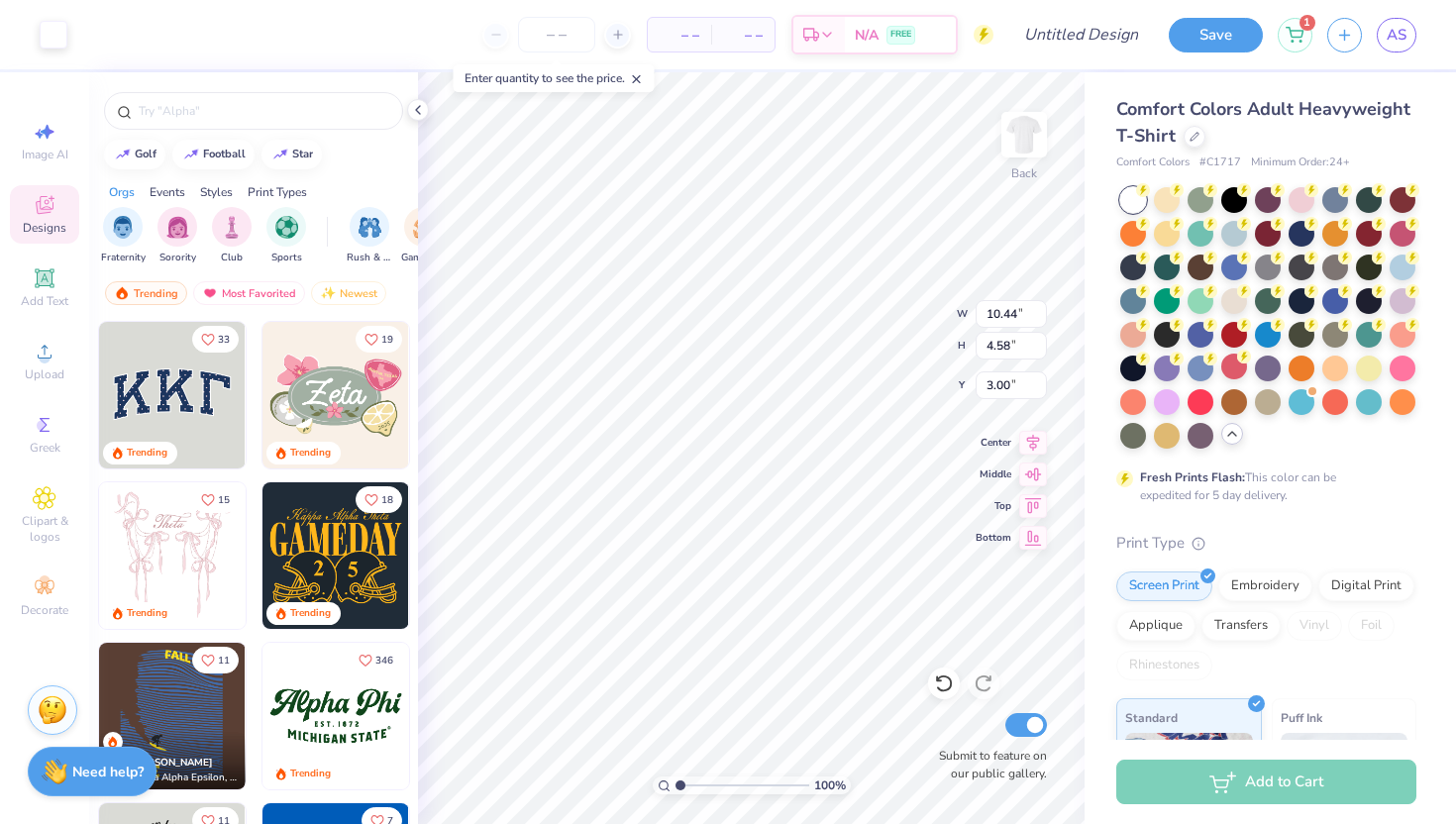 type on "10.26" 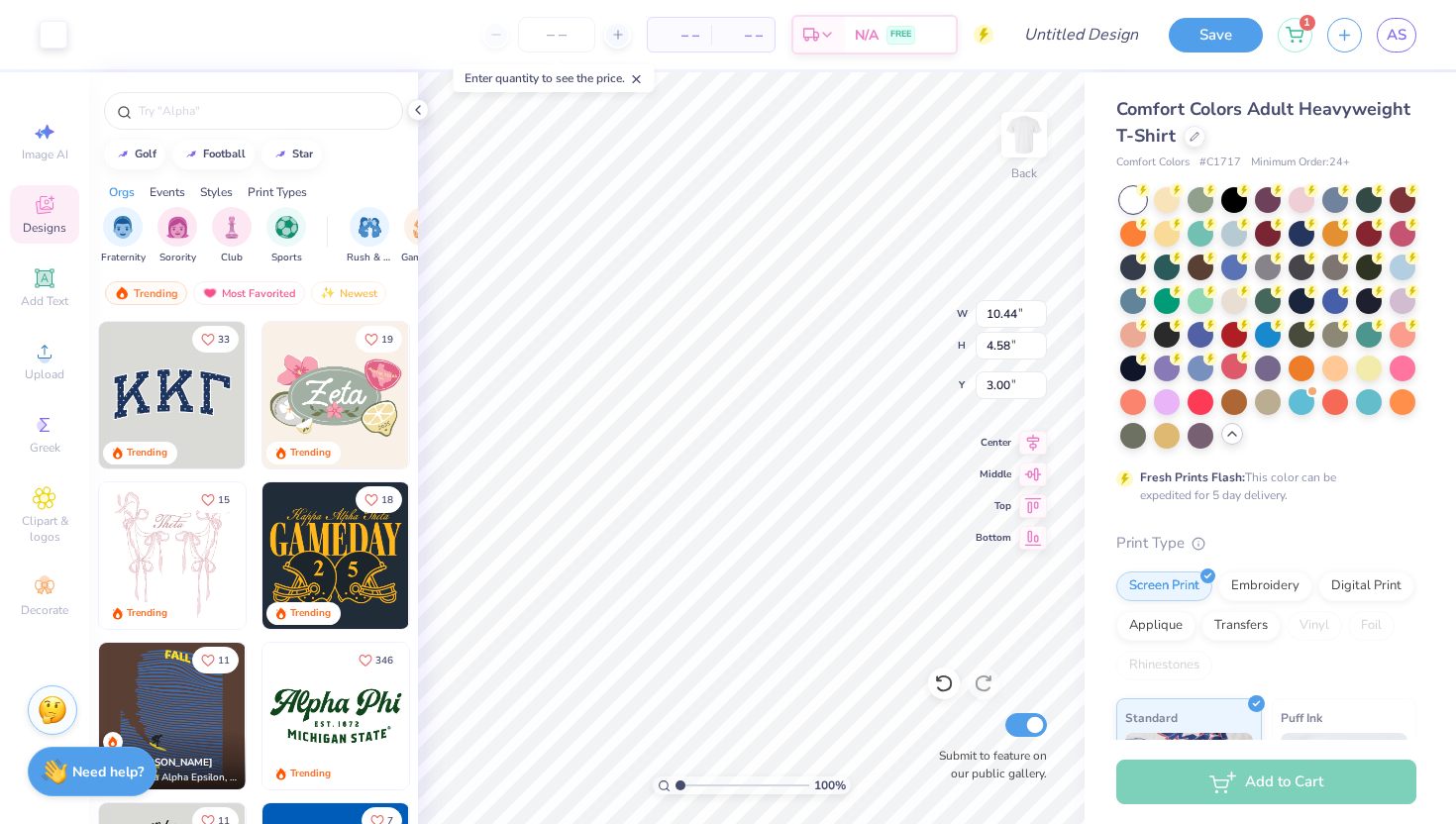 type on "4.38" 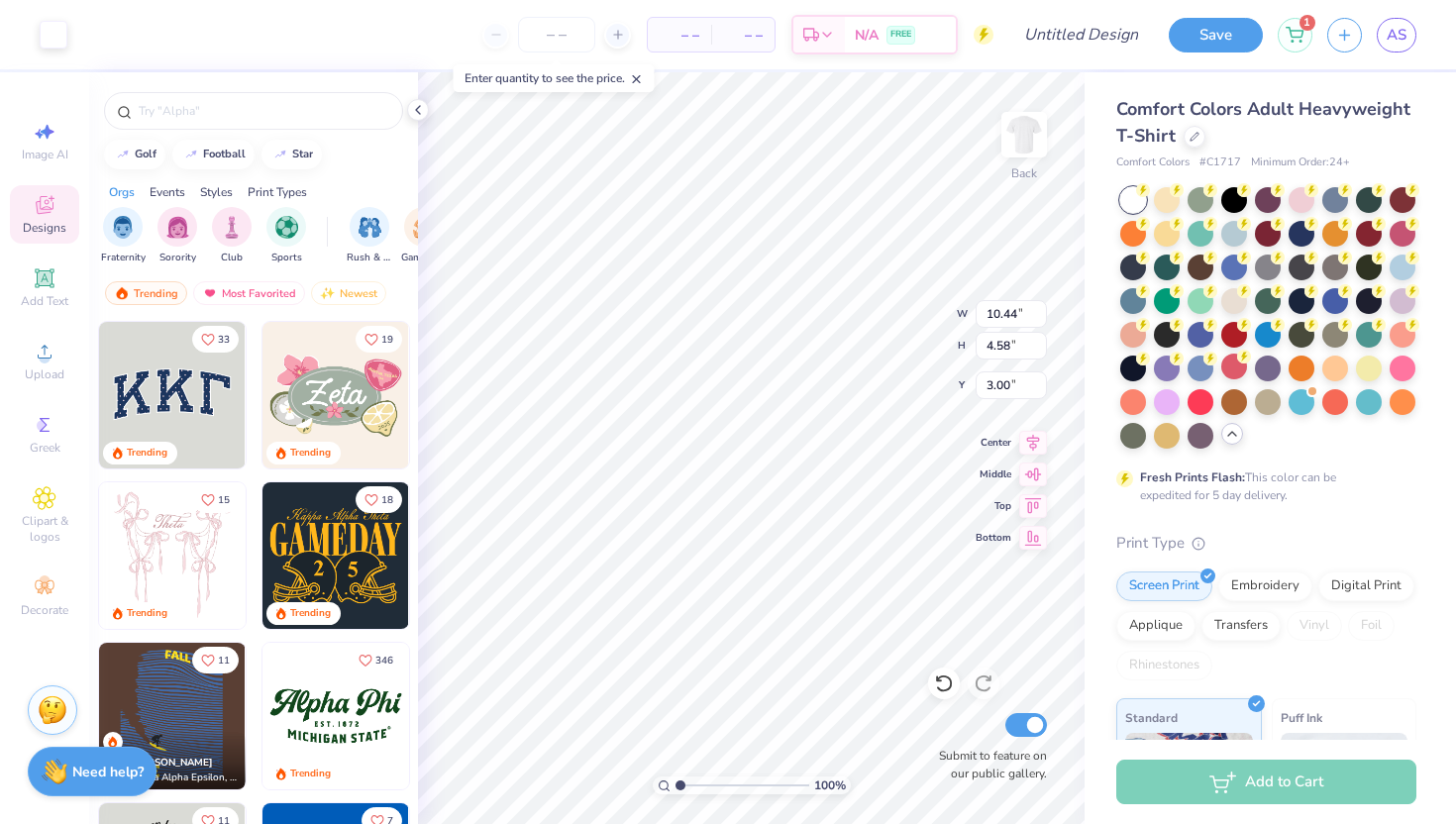 type on "3.09" 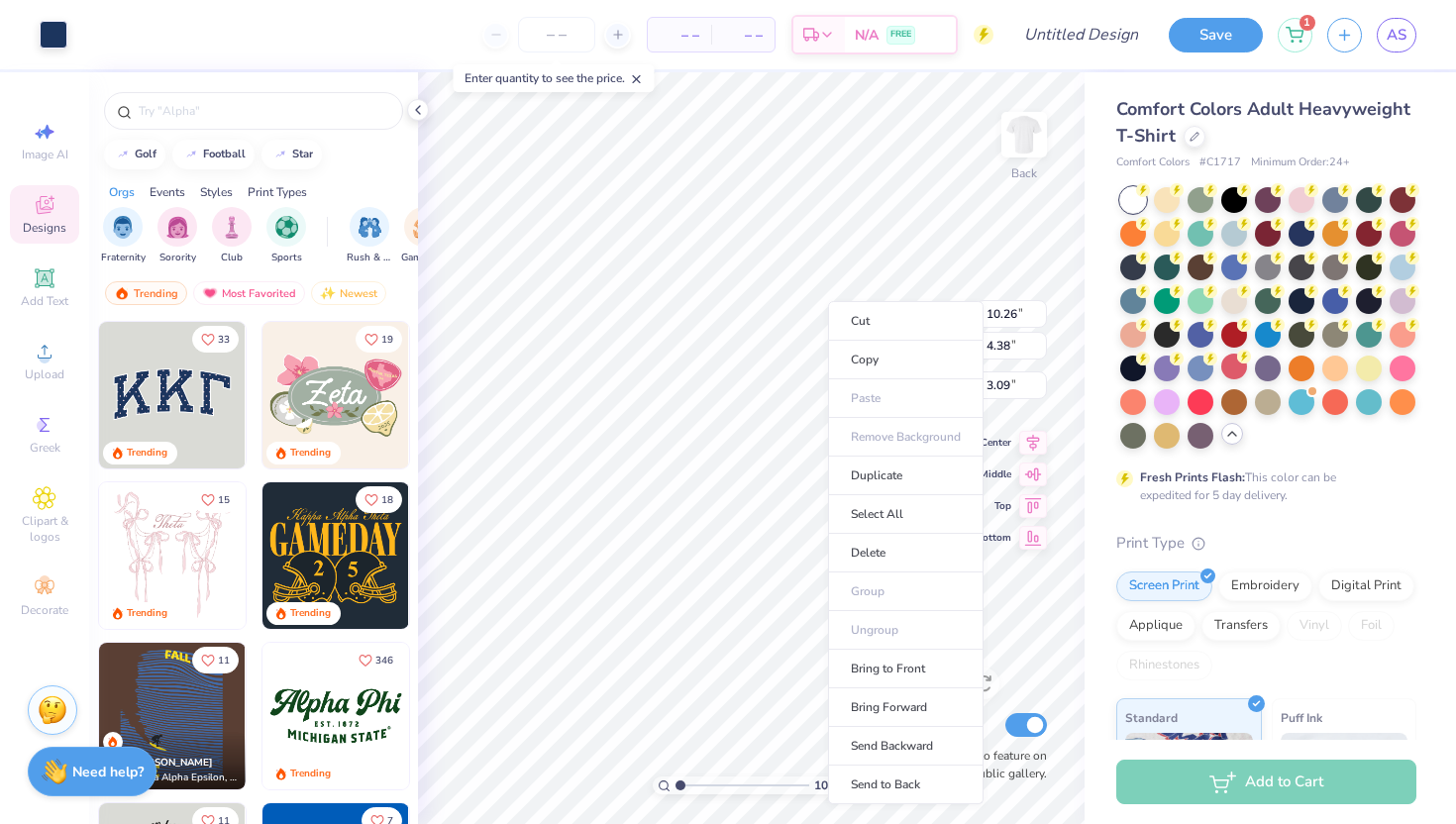 click on "Cut Copy Paste Remove Background Duplicate Select All Delete Group Ungroup Bring to Front Bring Forward Send Backward Send to Back" at bounding box center [905, 553] 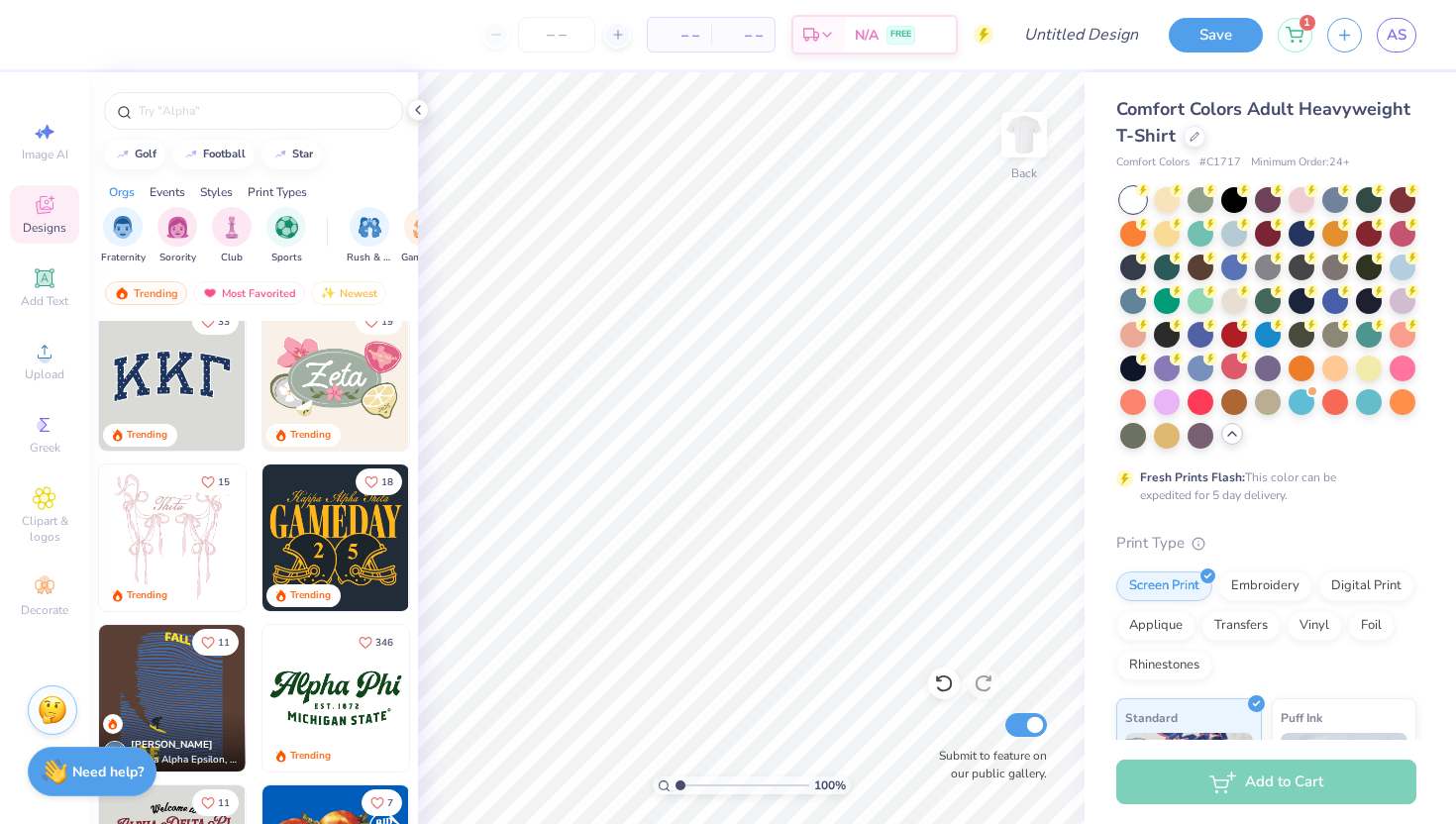 scroll, scrollTop: 0, scrollLeft: 0, axis: both 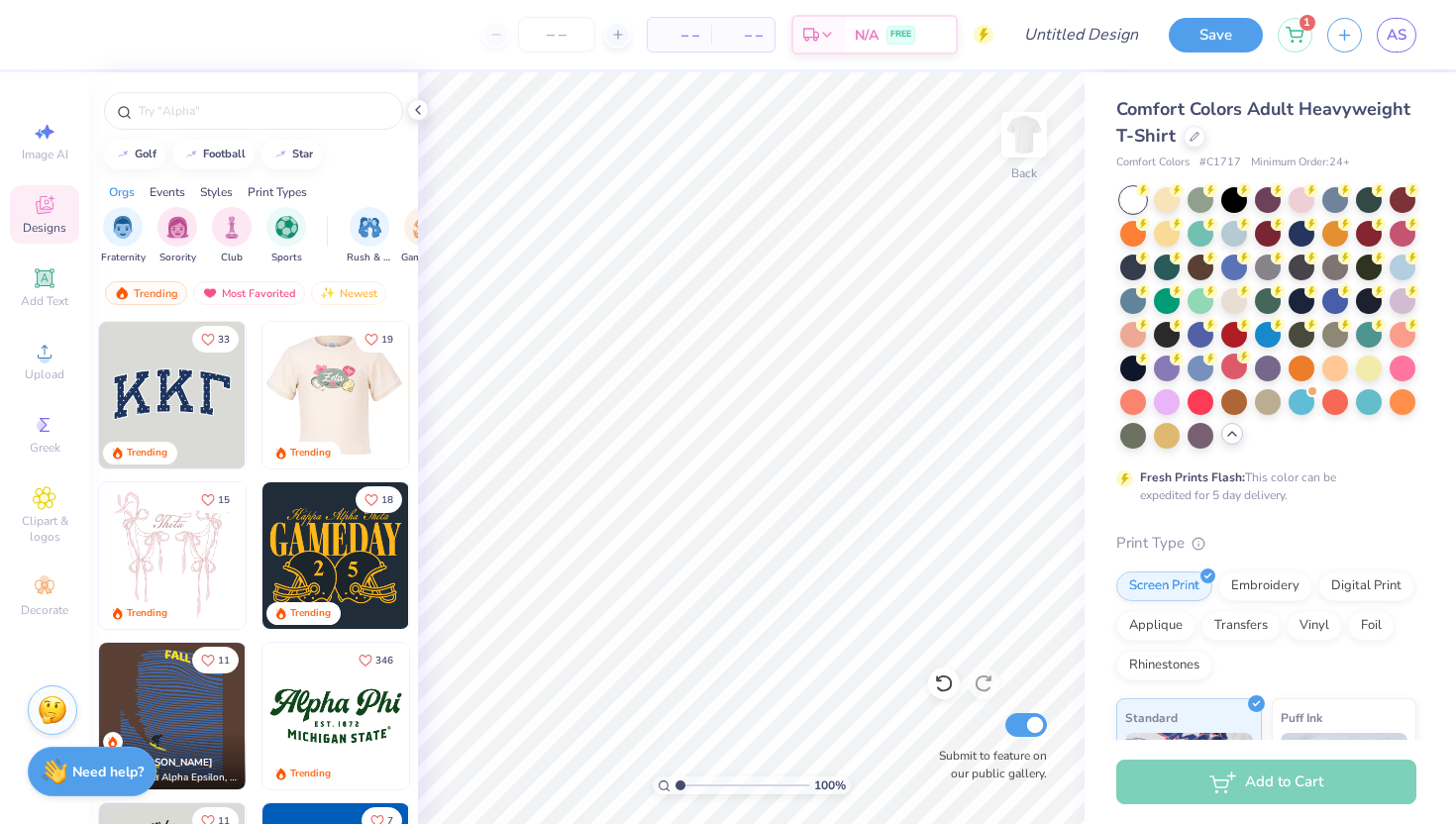 click at bounding box center [336, 395] 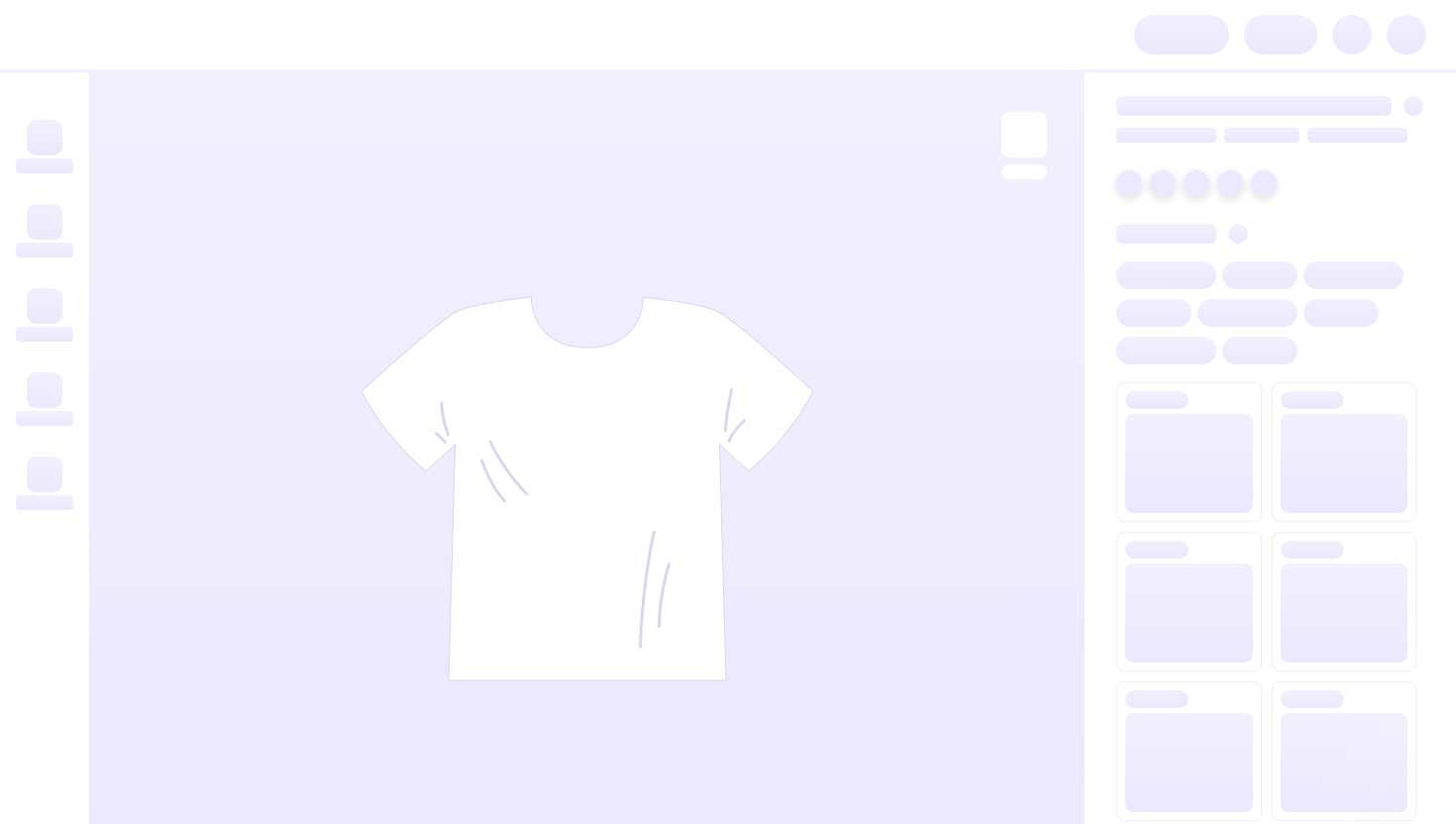 scroll, scrollTop: 0, scrollLeft: 0, axis: both 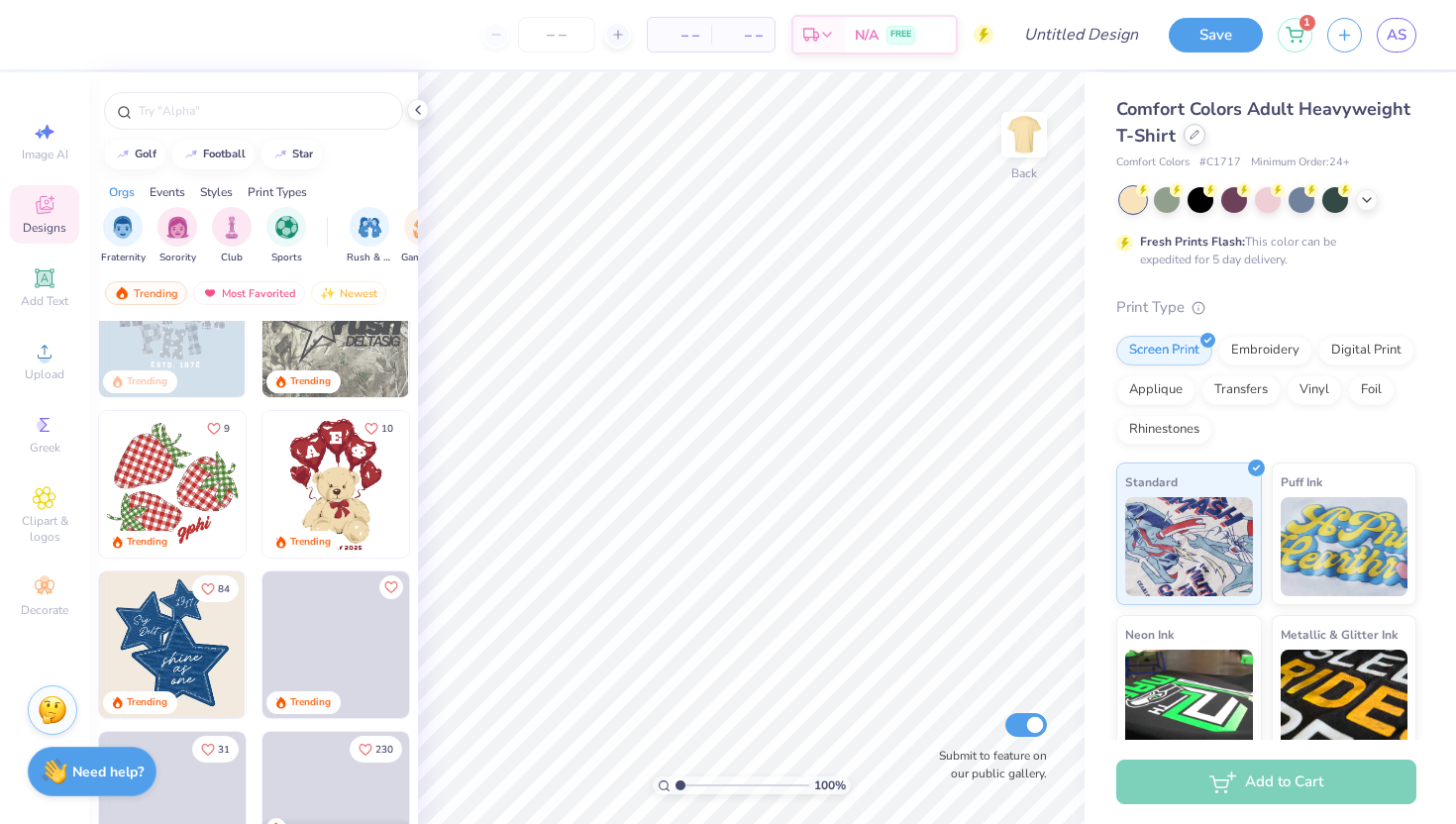 click at bounding box center (1195, 135) 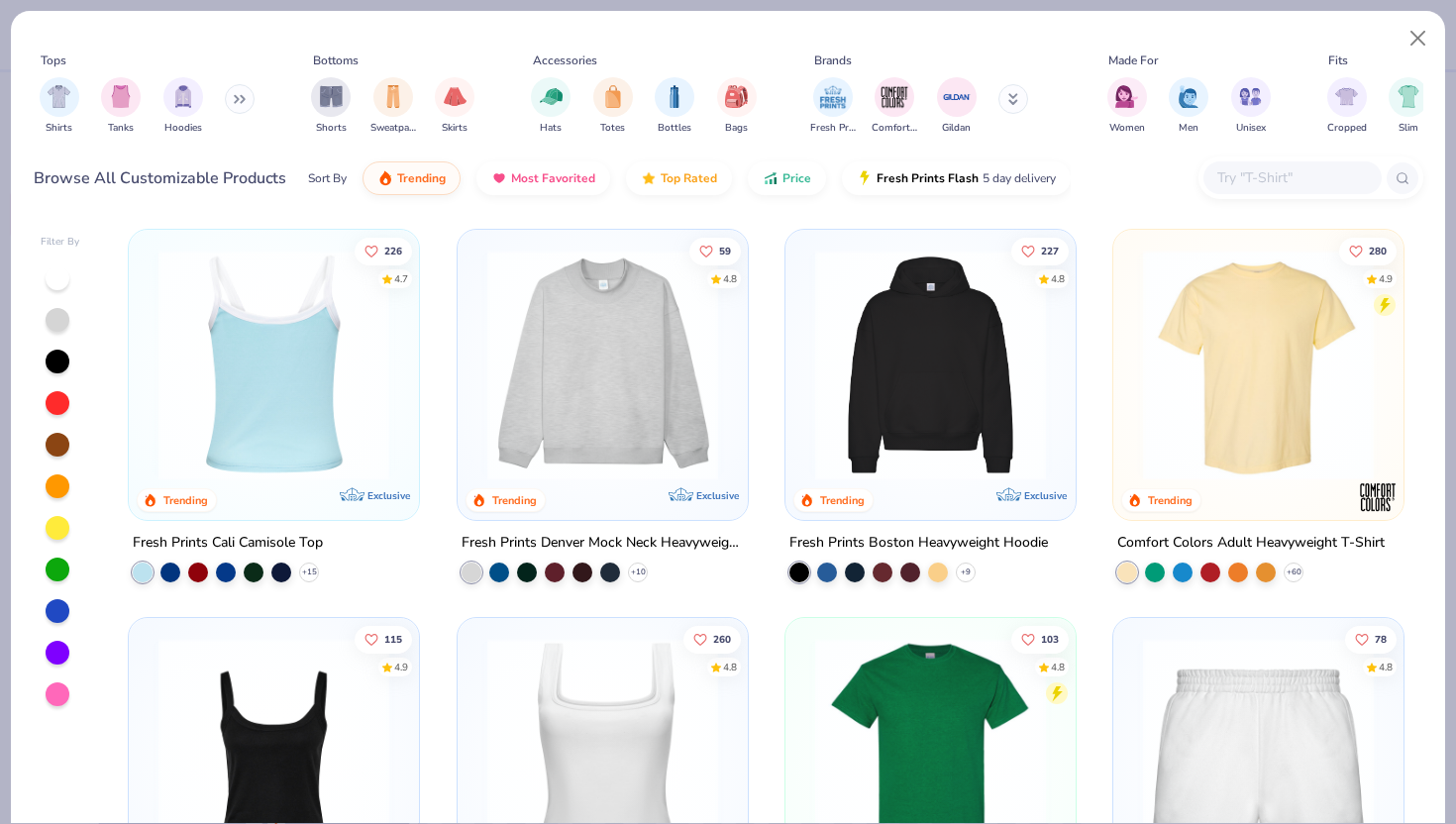 click at bounding box center [23, 364] 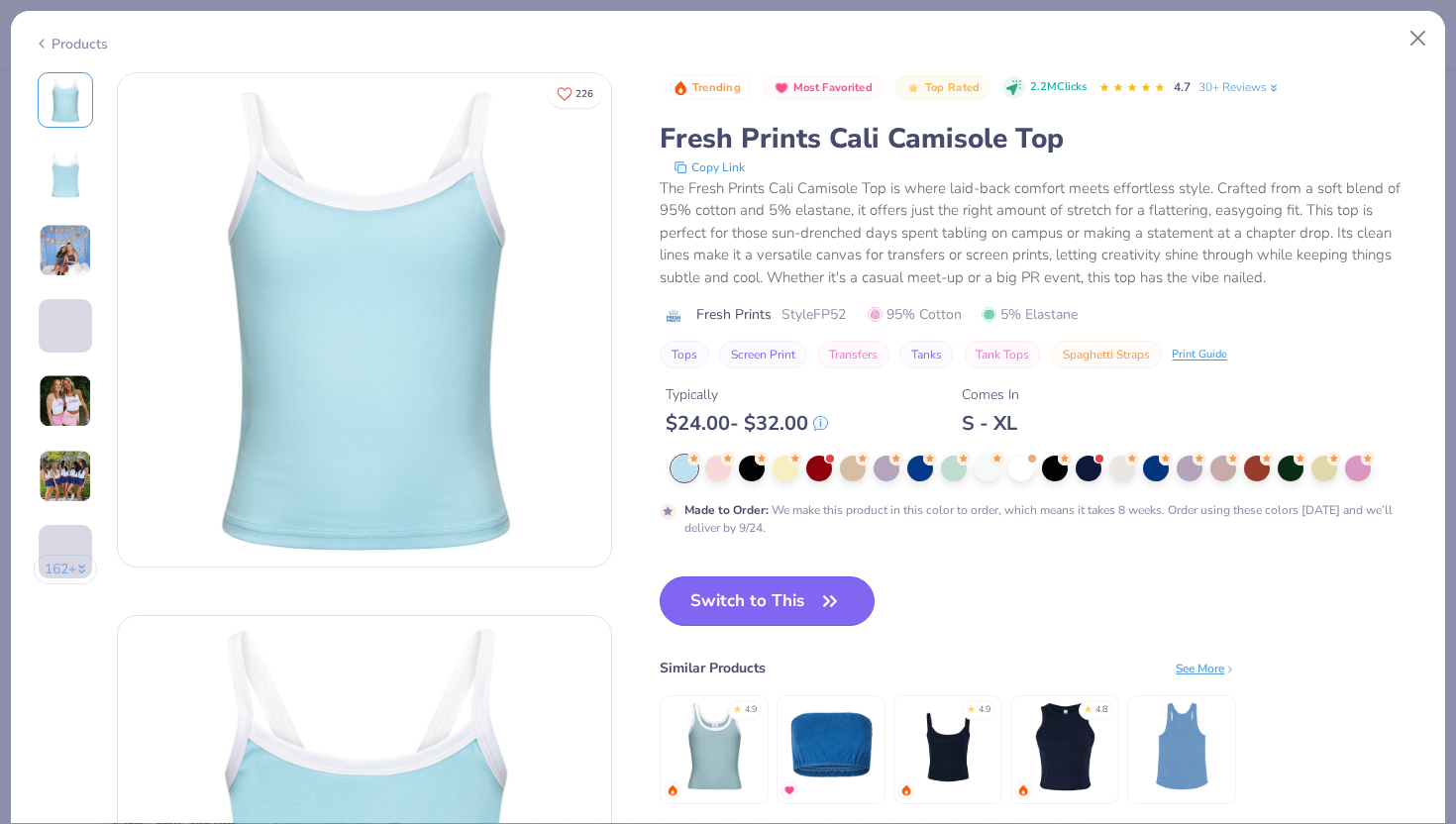 click on "Switch to This" at bounding box center (767, 601) 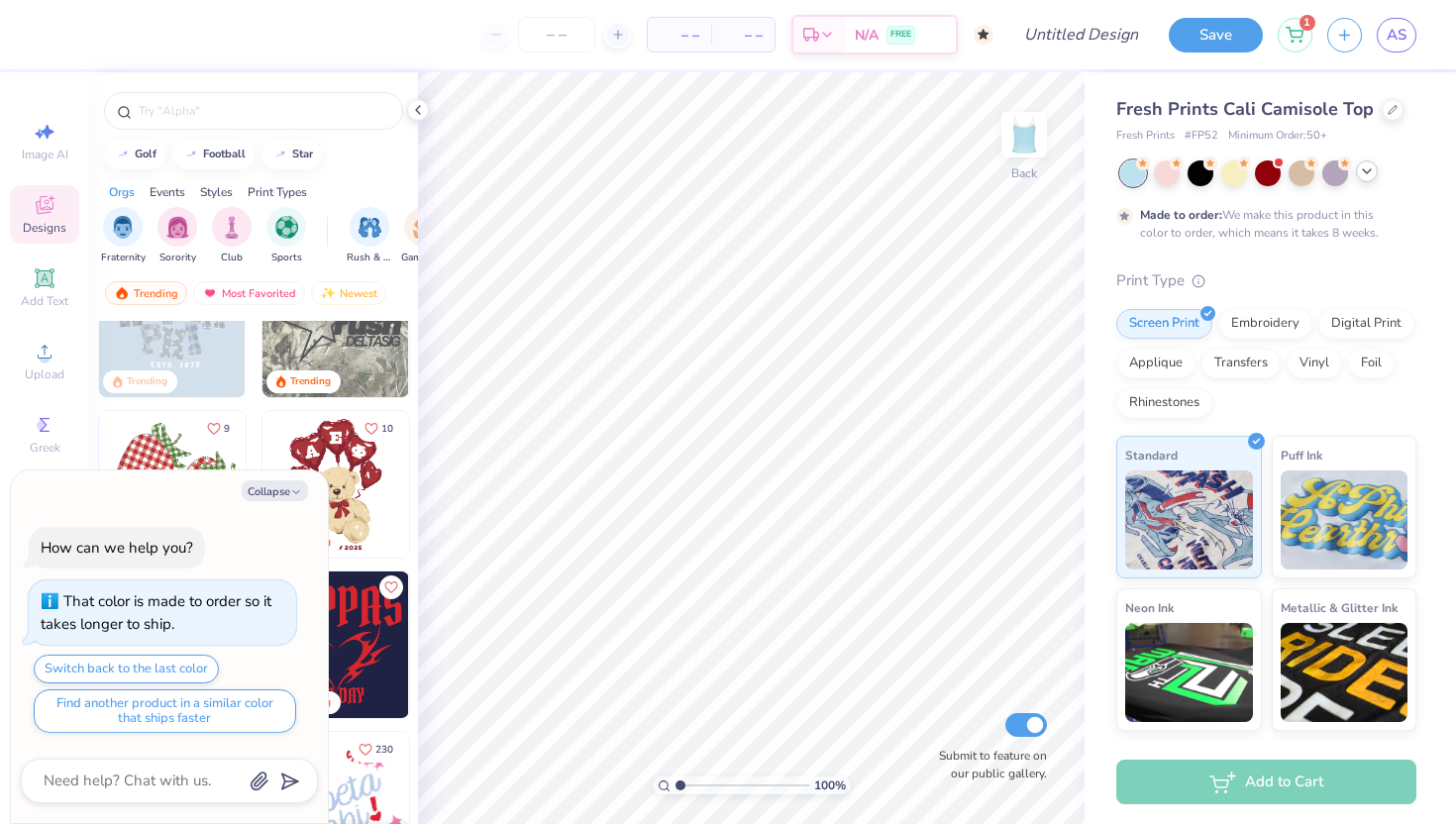 click 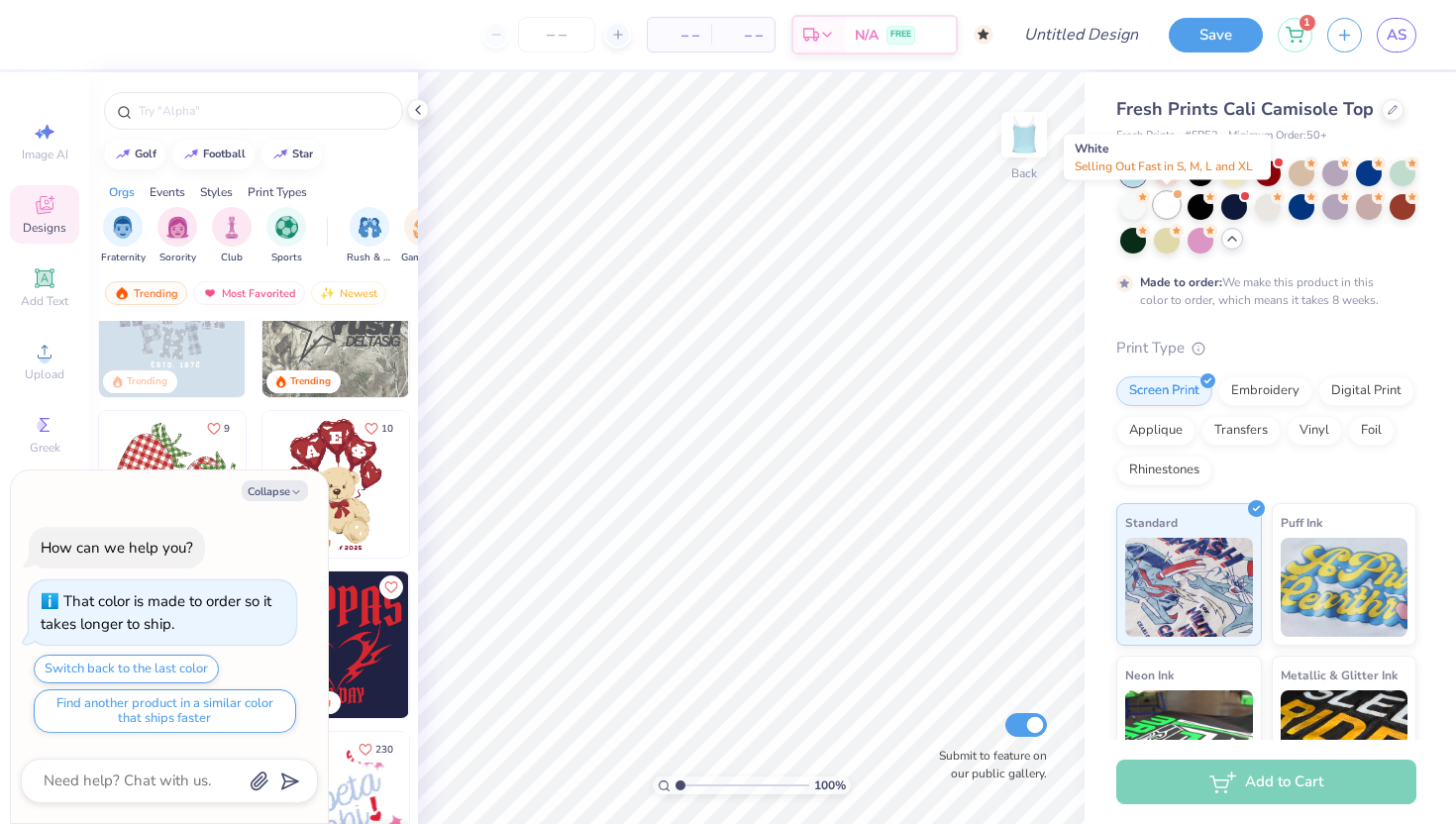 click at bounding box center (1167, 205) 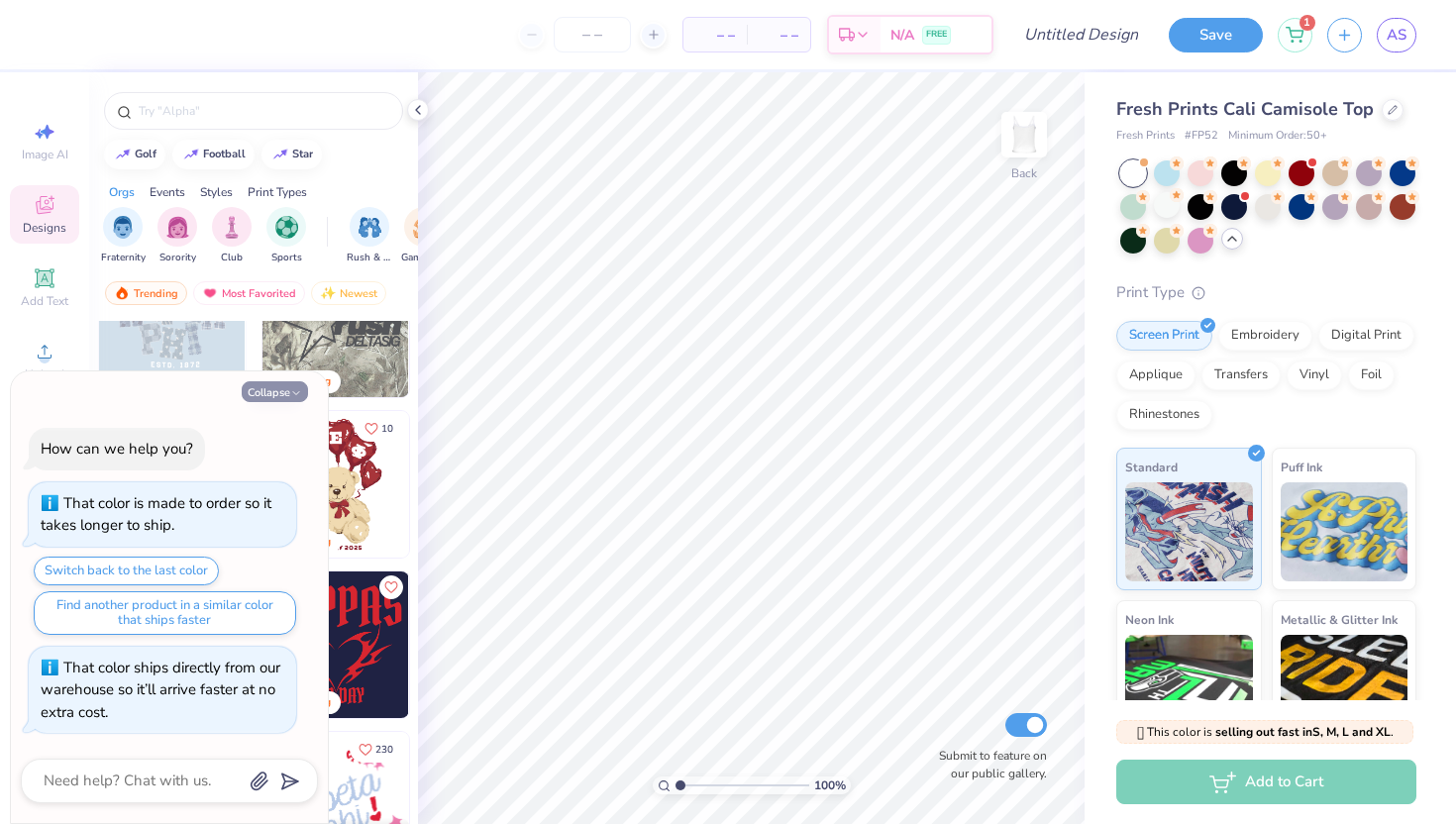 click on "Collapse" at bounding box center (274, 391) 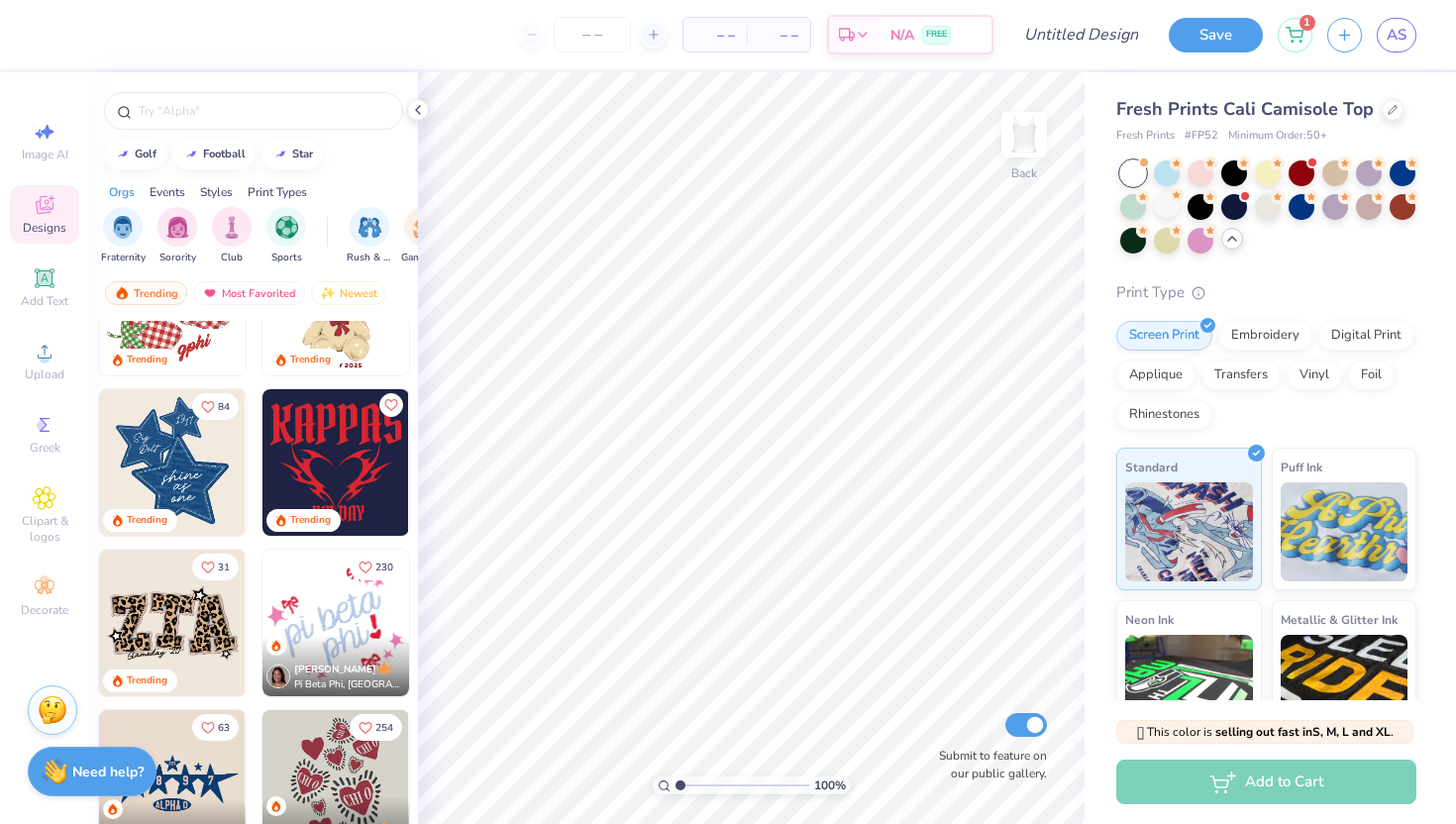 scroll, scrollTop: 894, scrollLeft: 0, axis: vertical 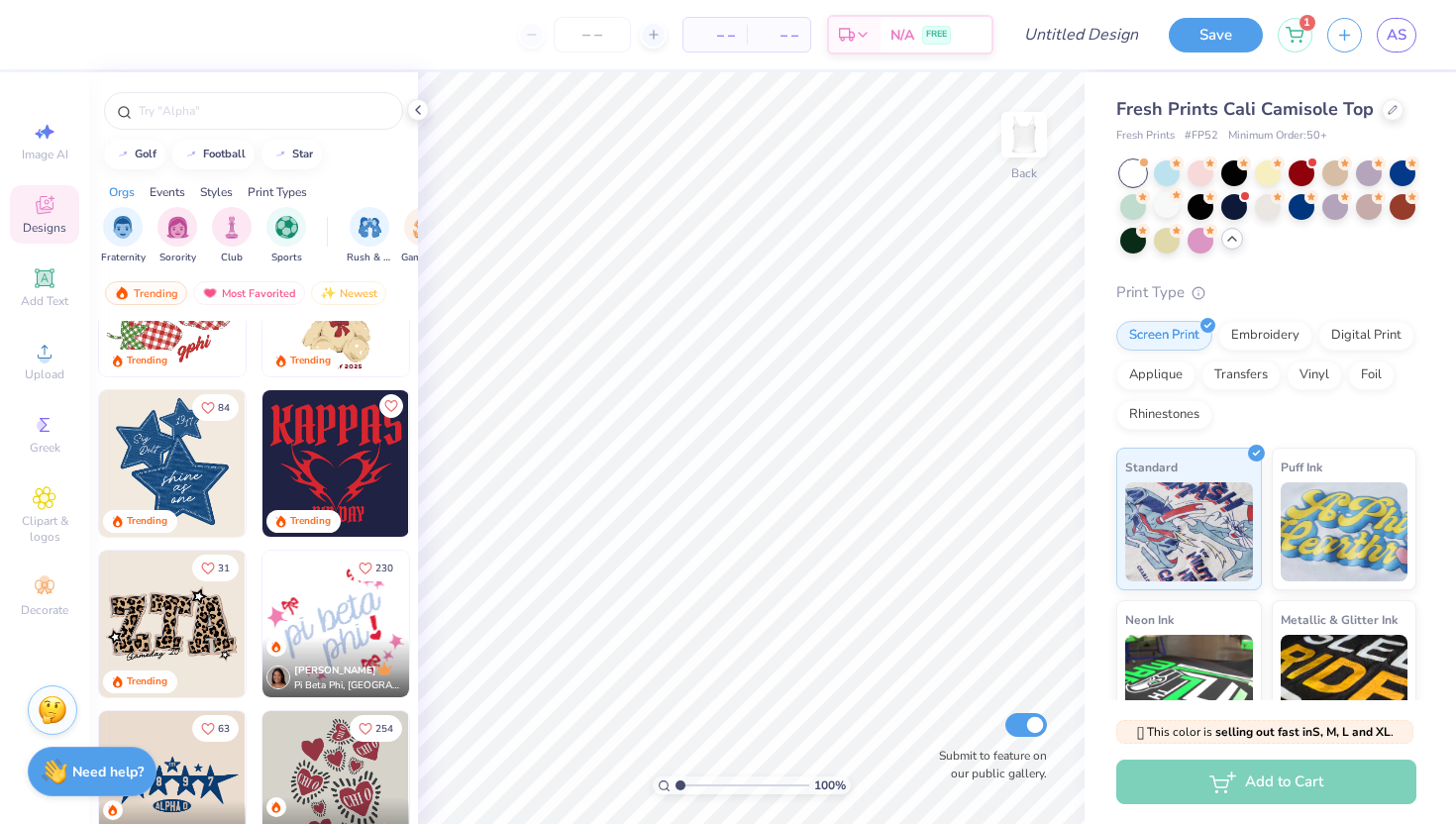 click at bounding box center (25, 624) 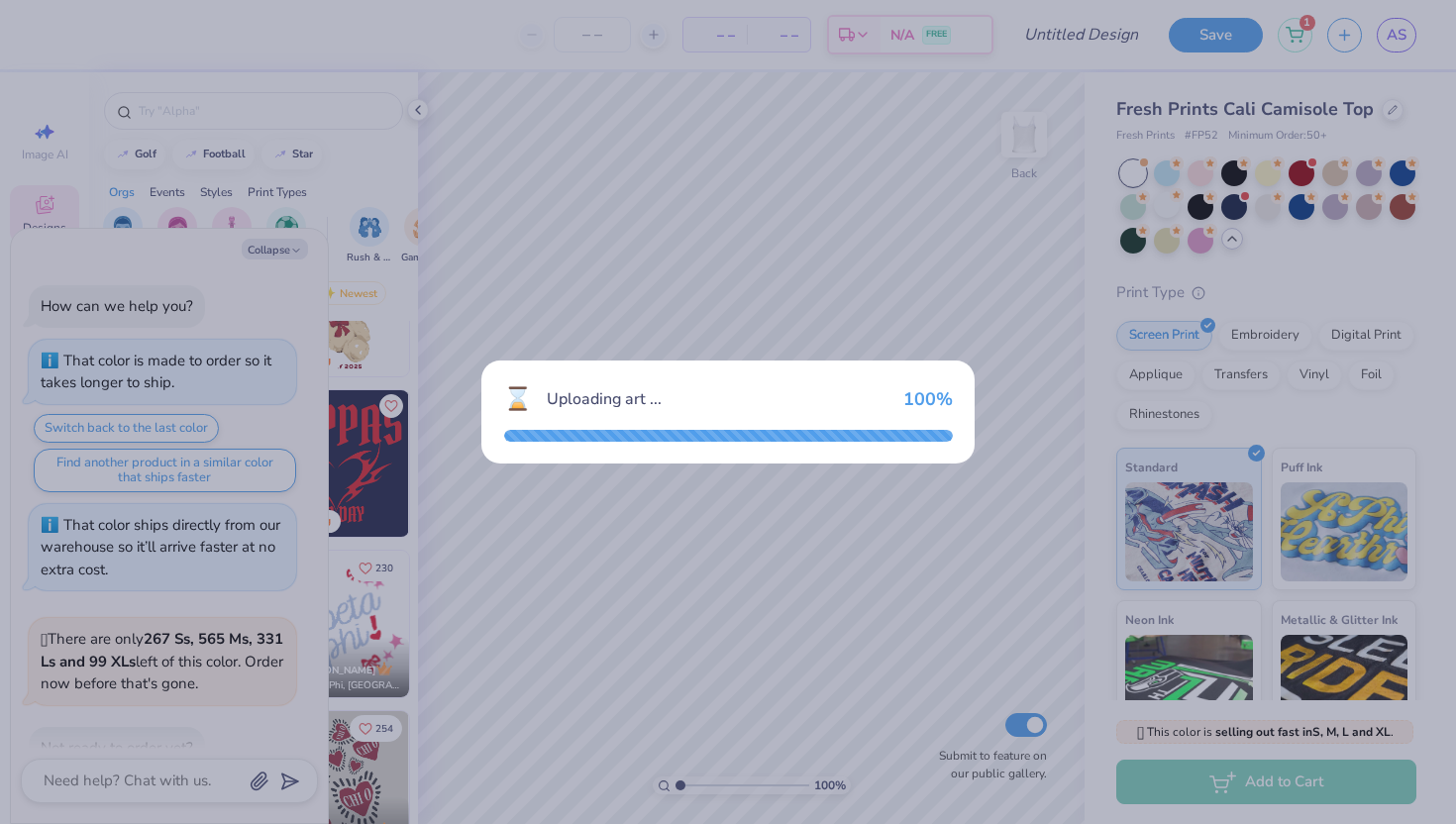scroll, scrollTop: 115, scrollLeft: 0, axis: vertical 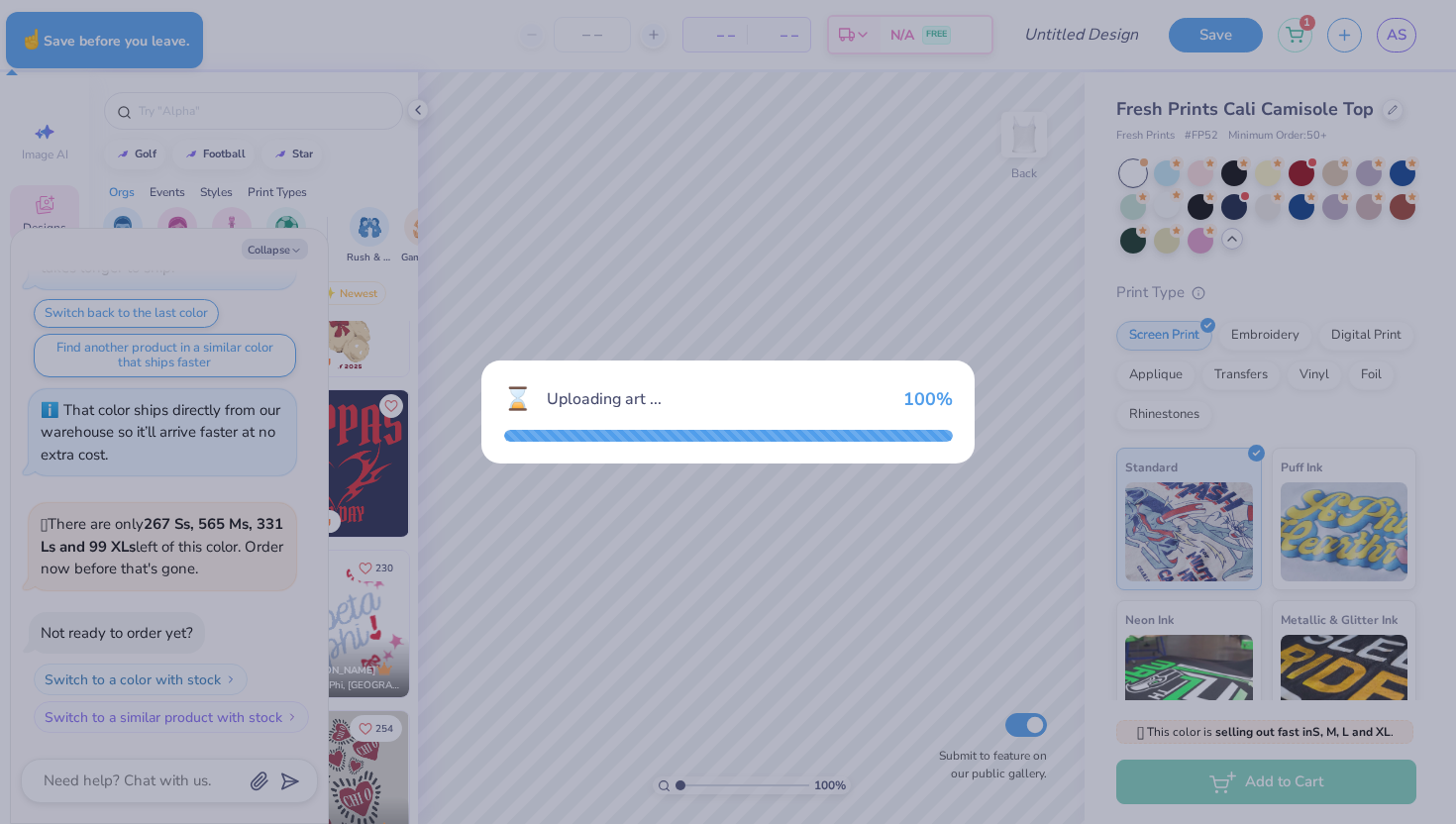 type on "x" 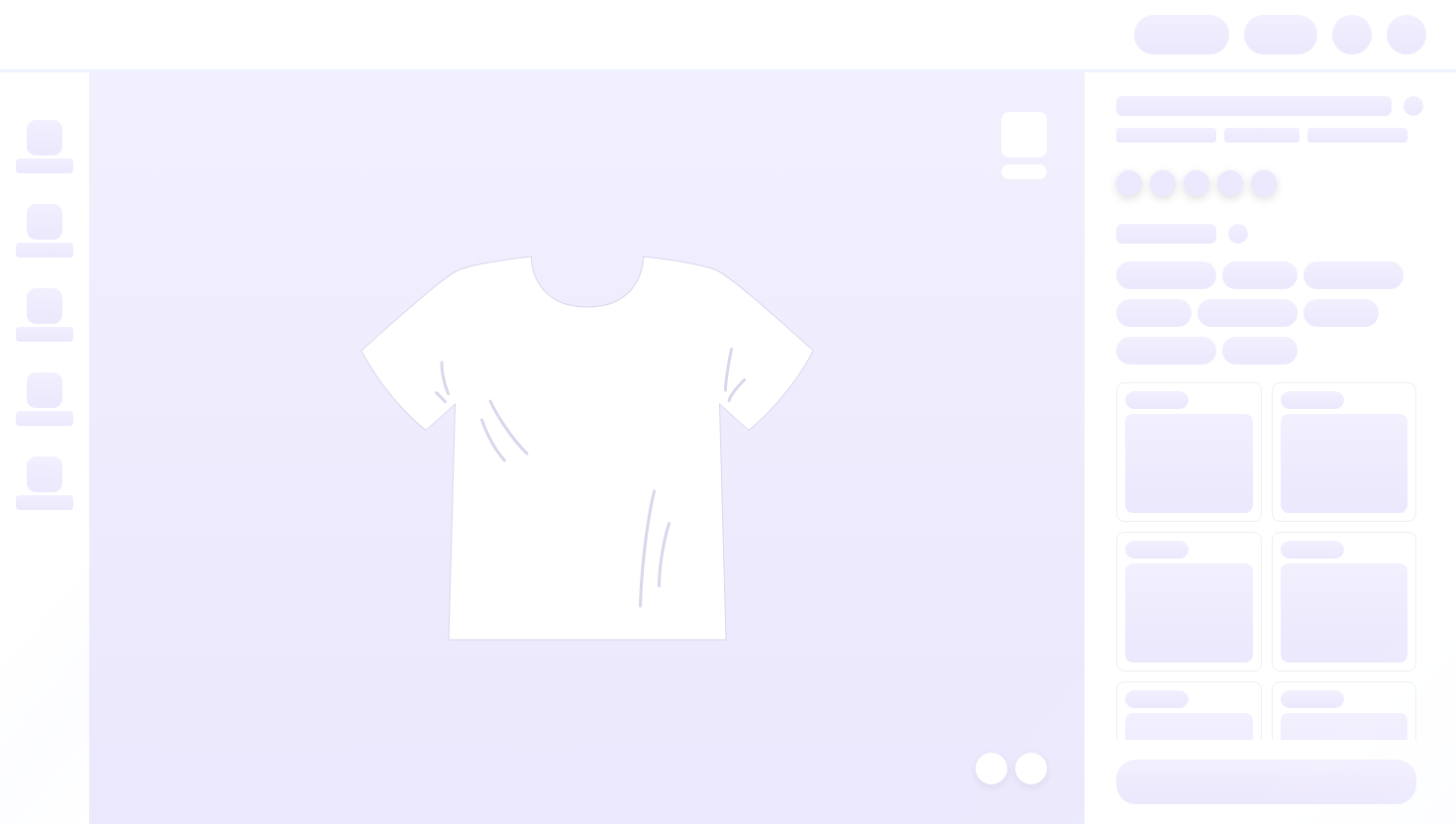 scroll, scrollTop: 0, scrollLeft: 0, axis: both 